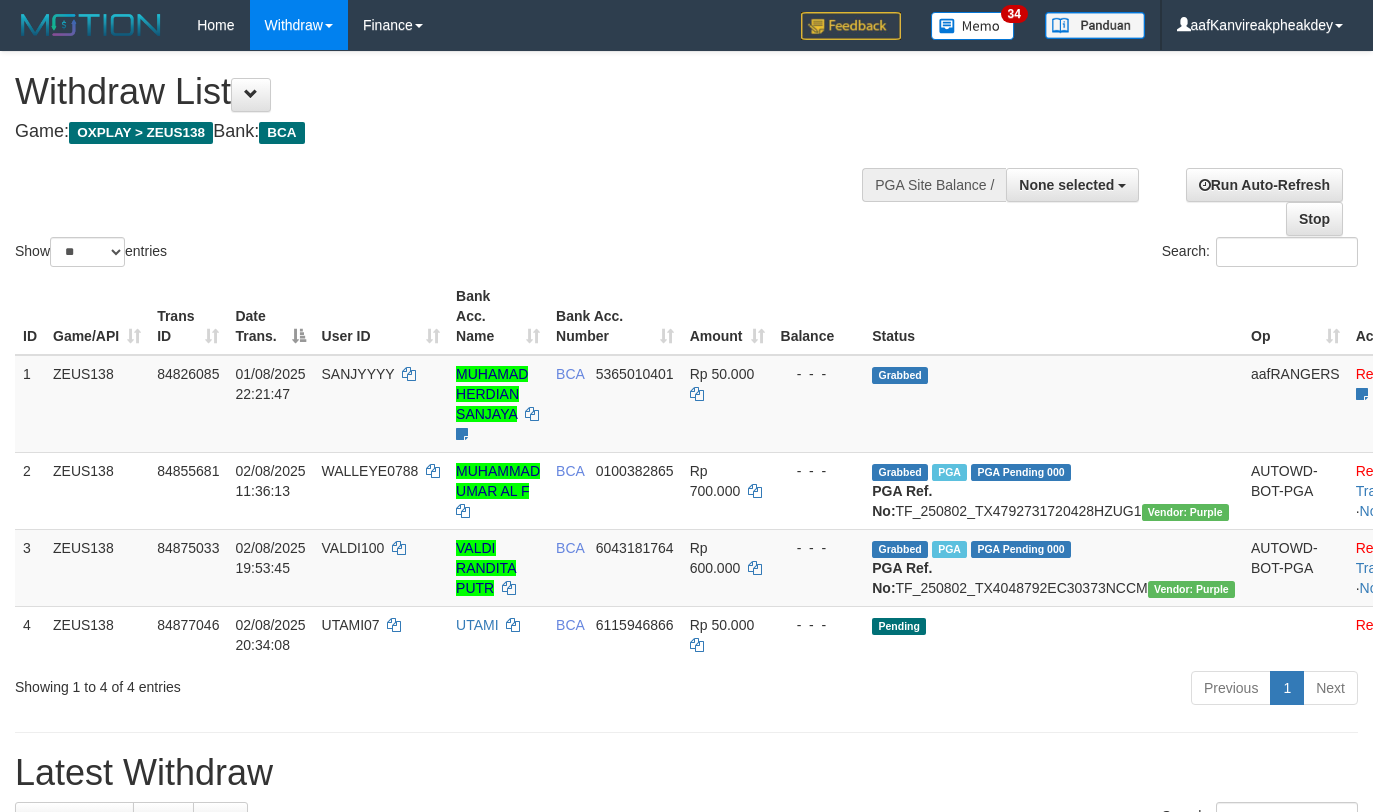 select 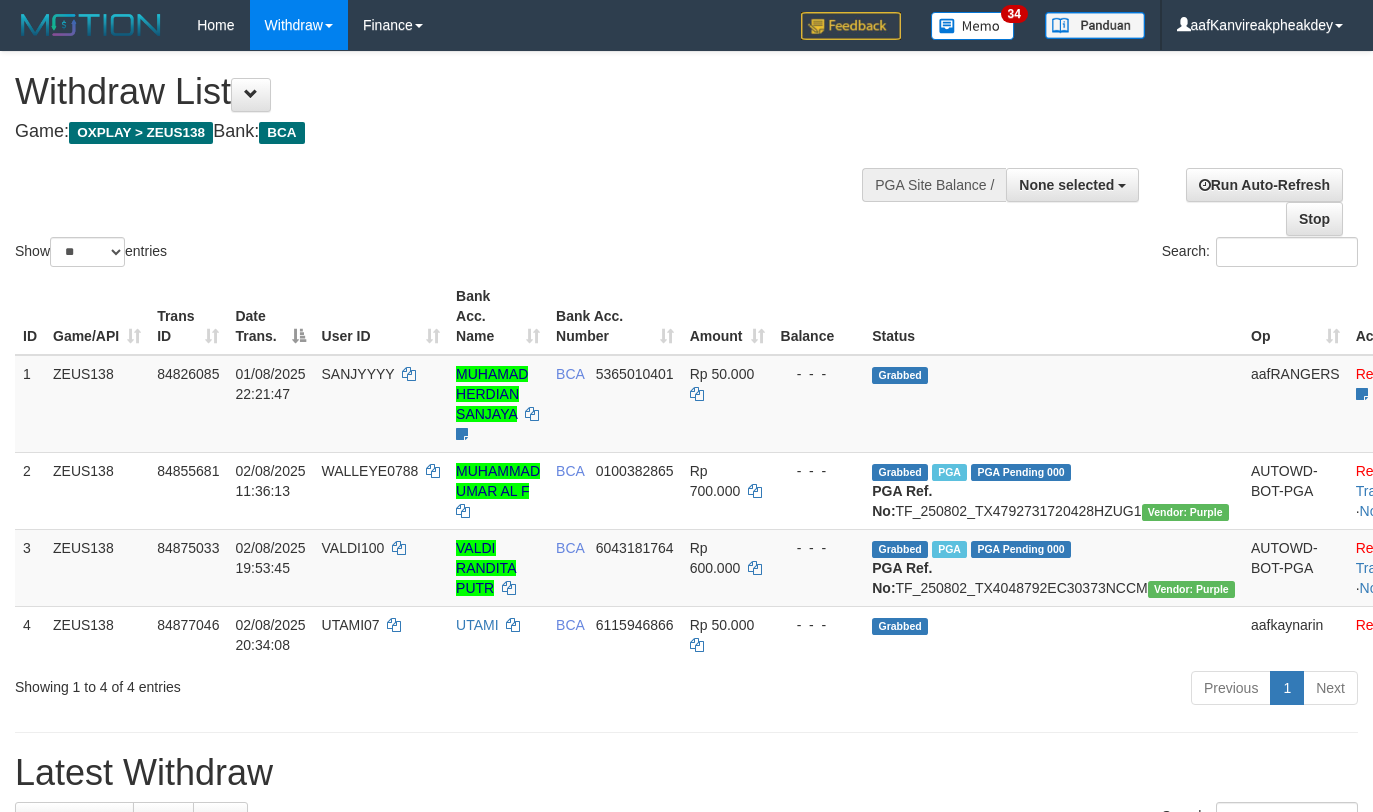 select 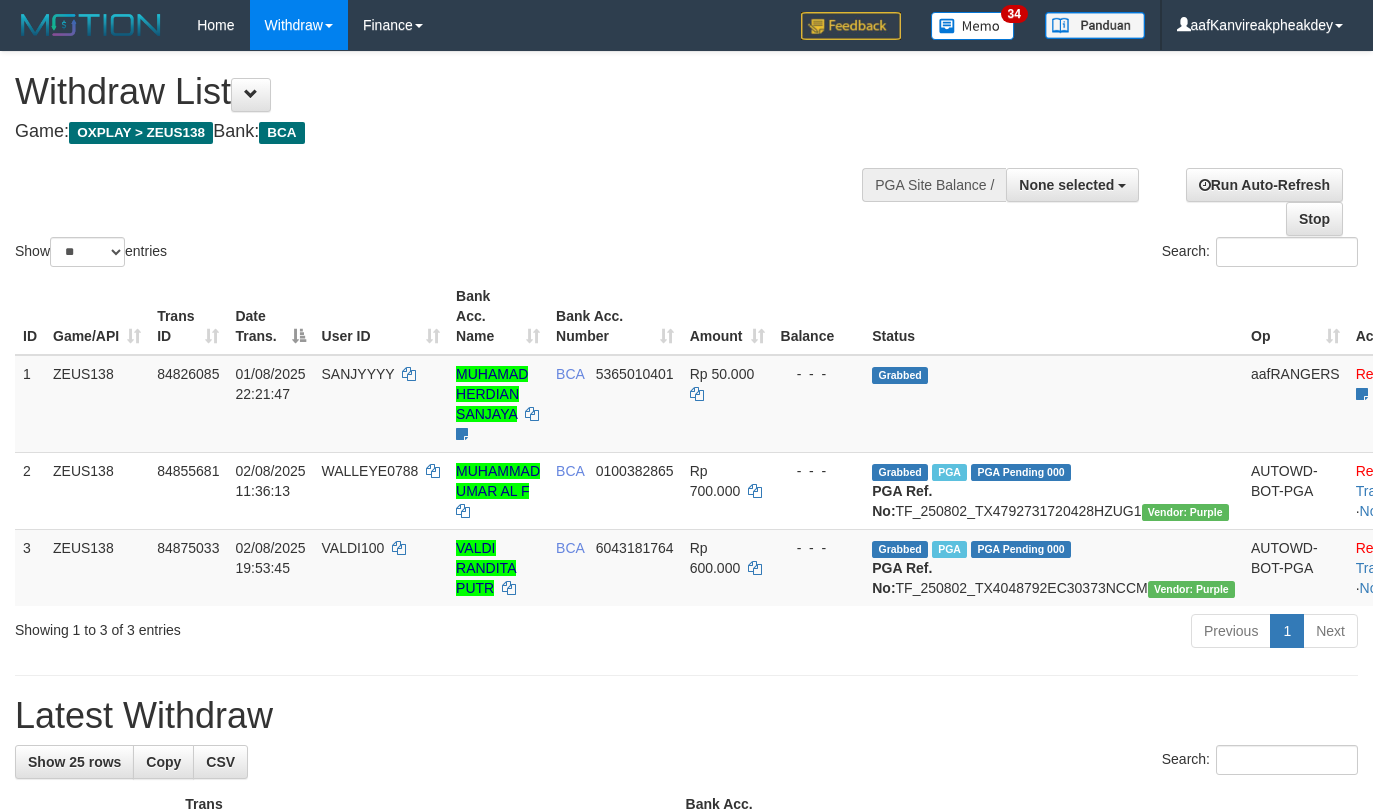 select 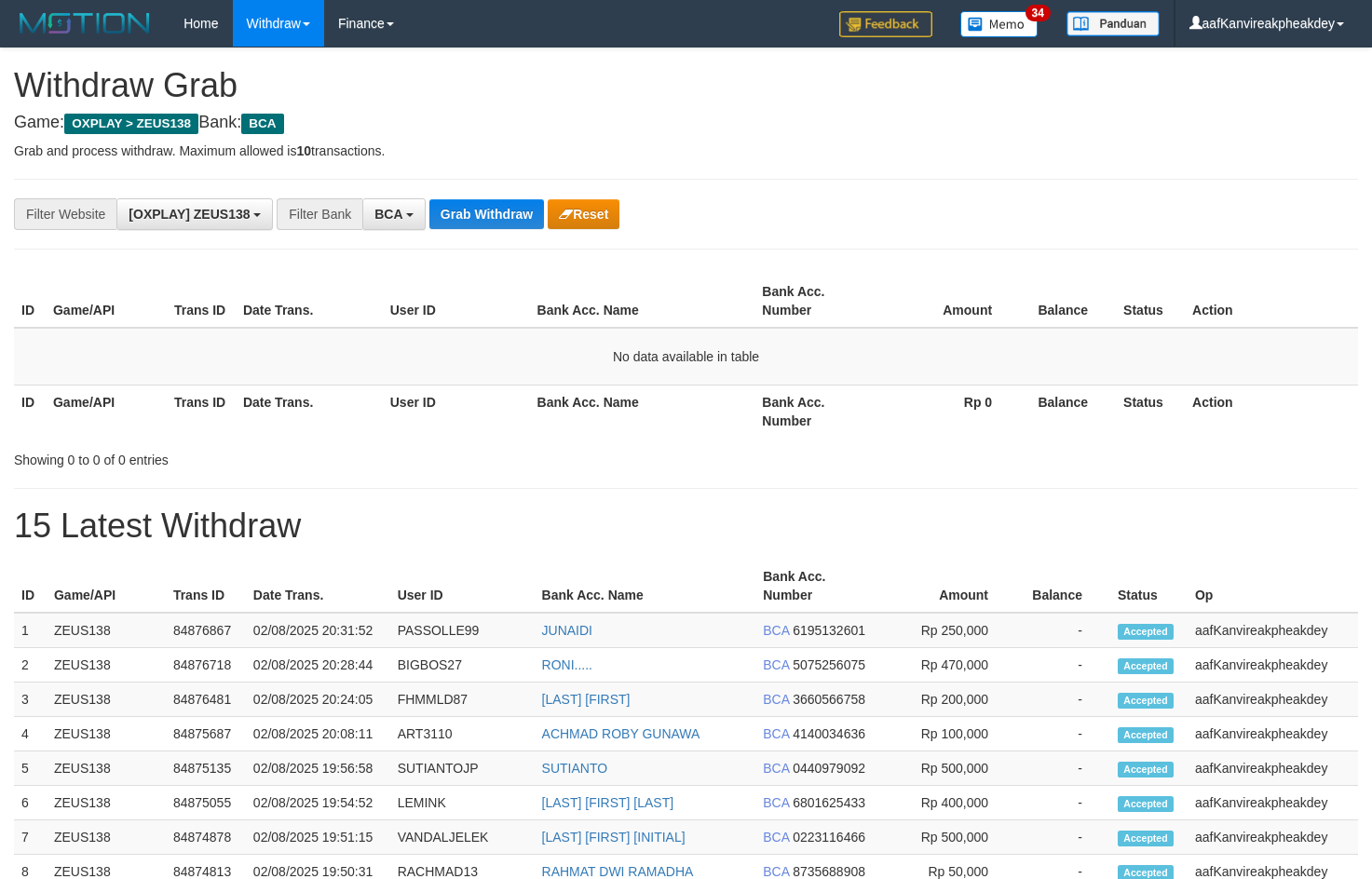scroll, scrollTop: 0, scrollLeft: 0, axis: both 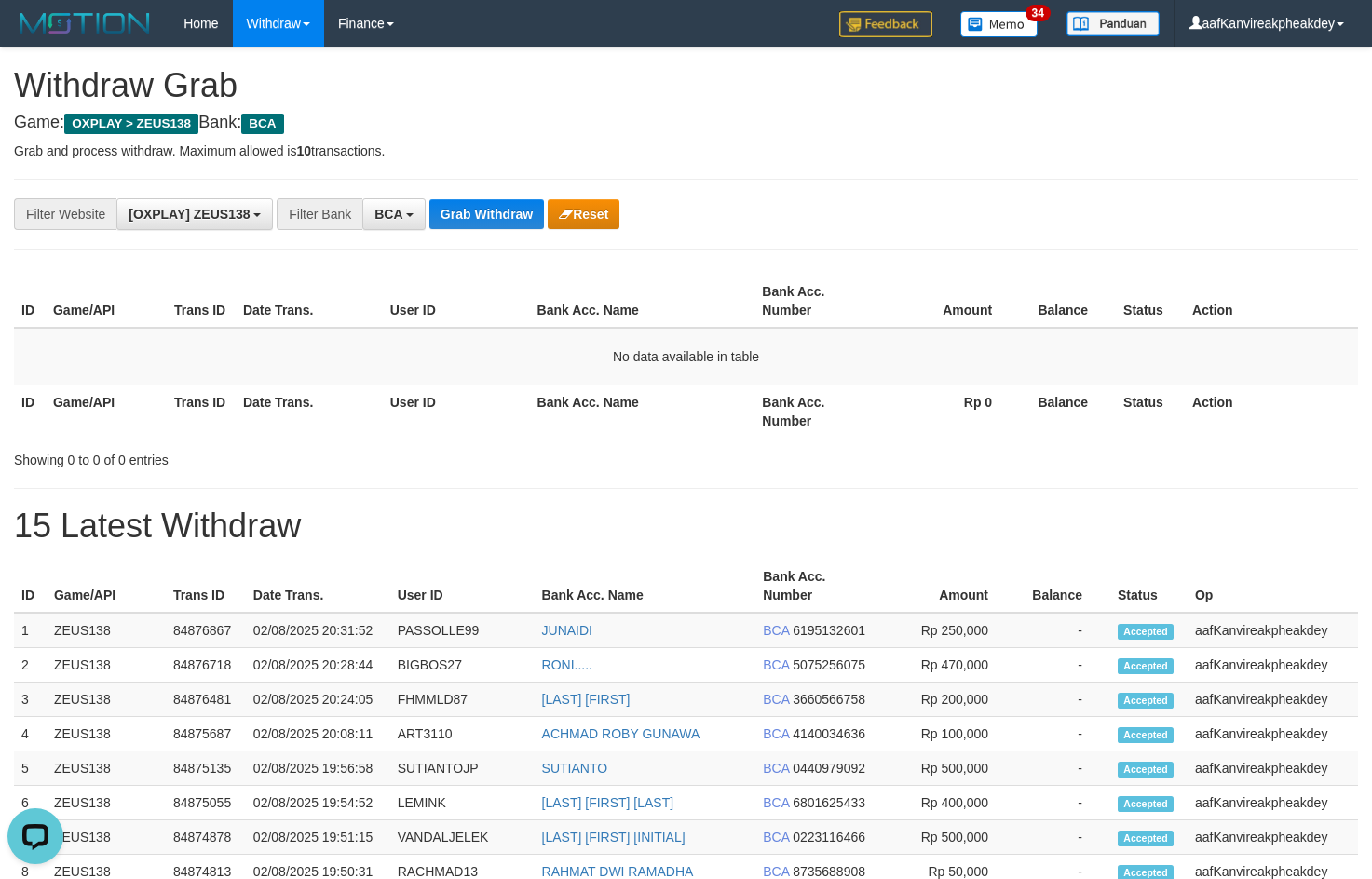 drag, startPoint x: 751, startPoint y: 290, endPoint x: 708, endPoint y: 301, distance: 44.384682 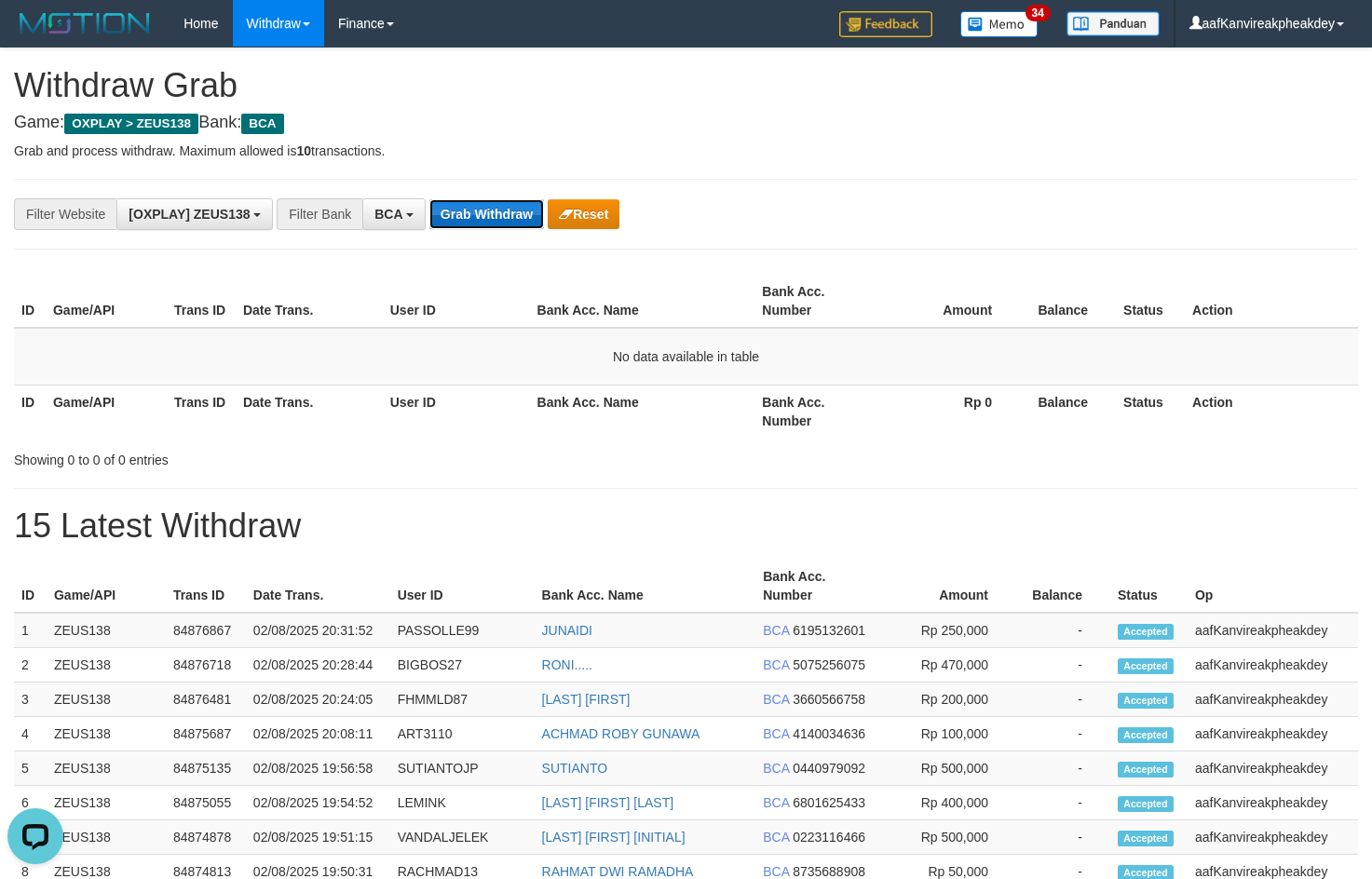 click on "Grab Withdraw" at bounding box center [486, 214] 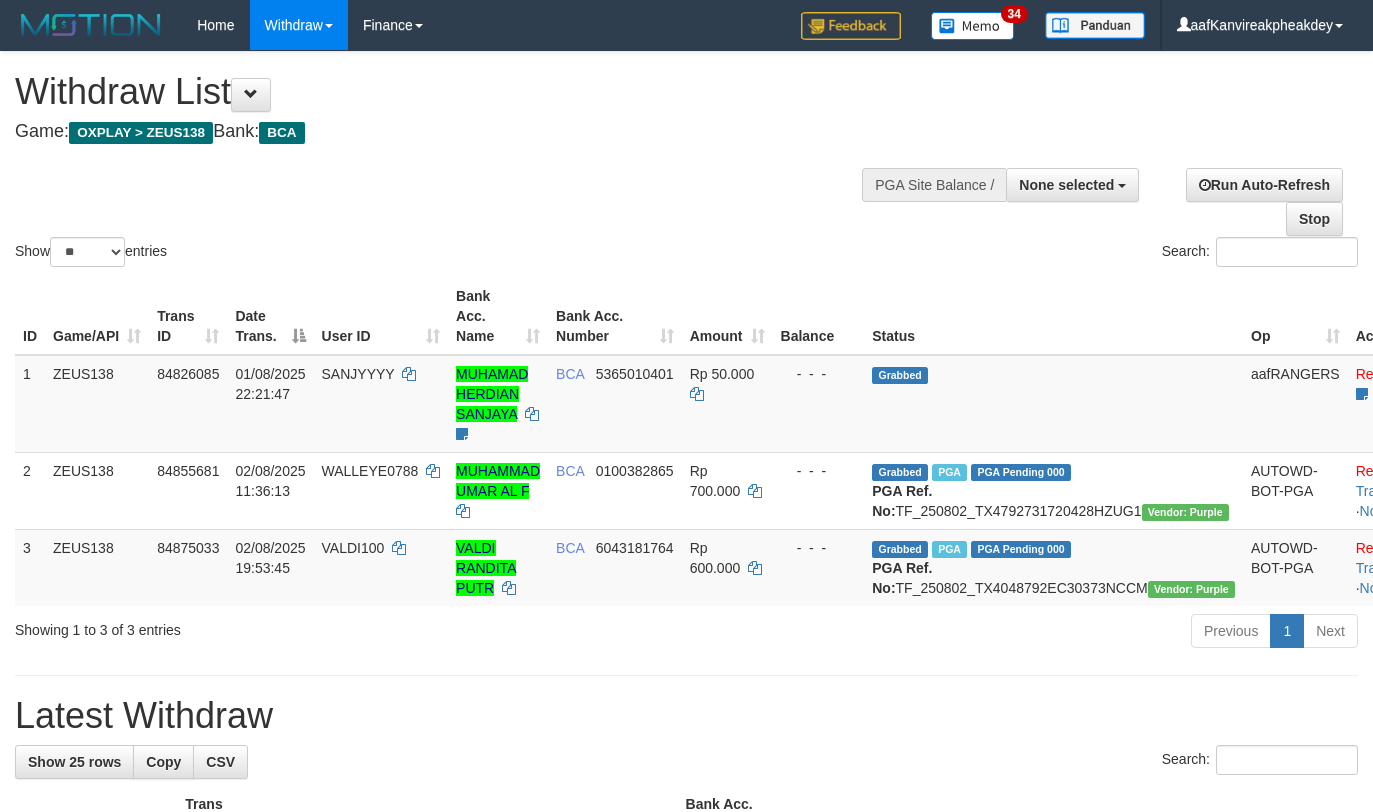select 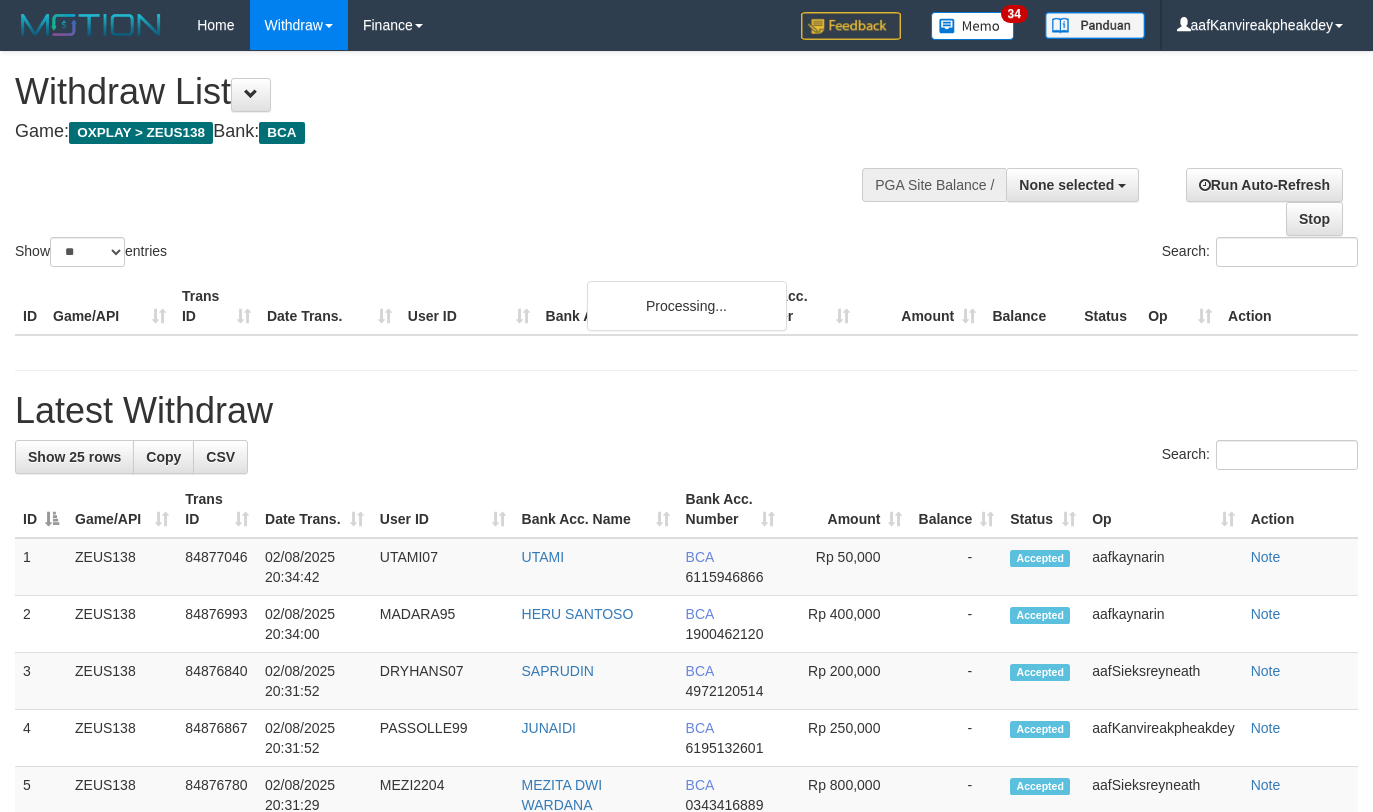 select 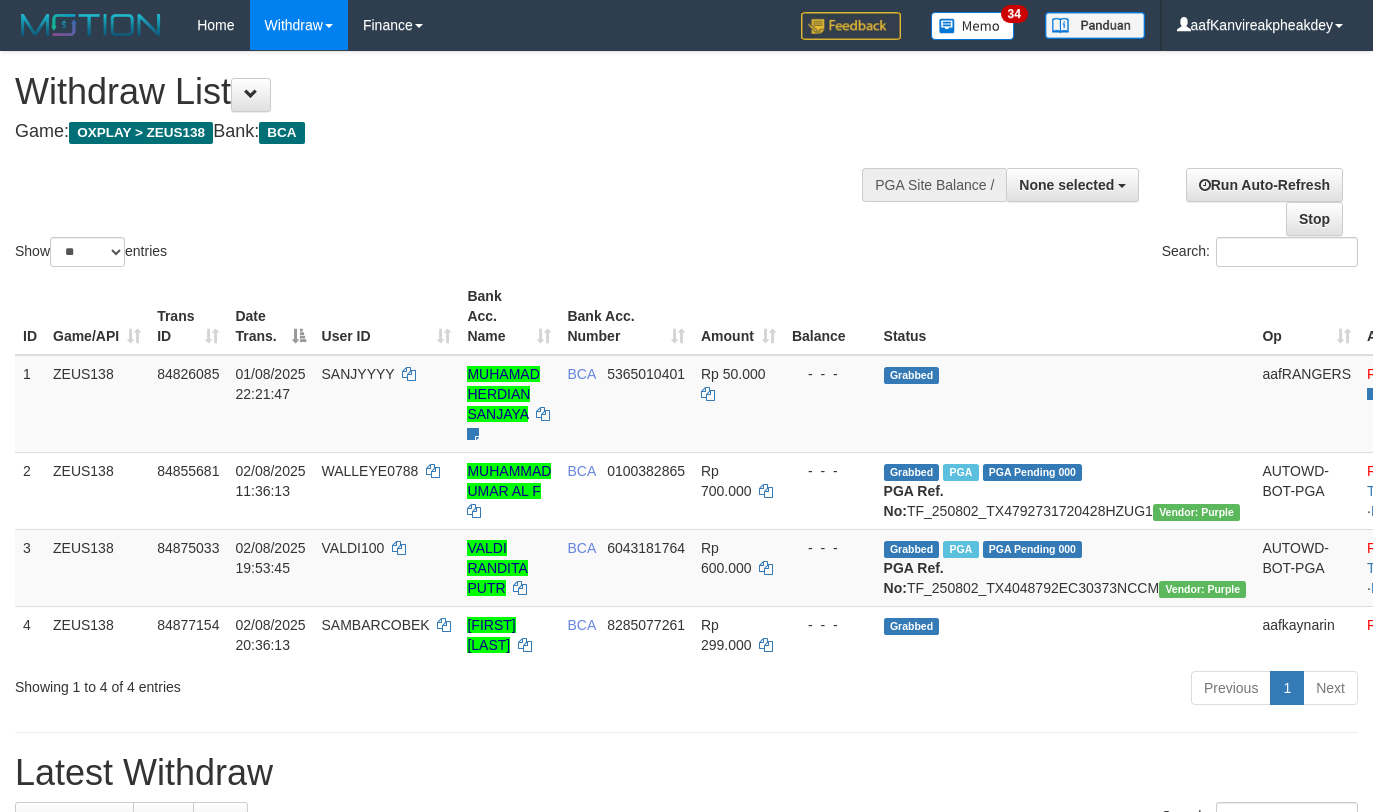 select 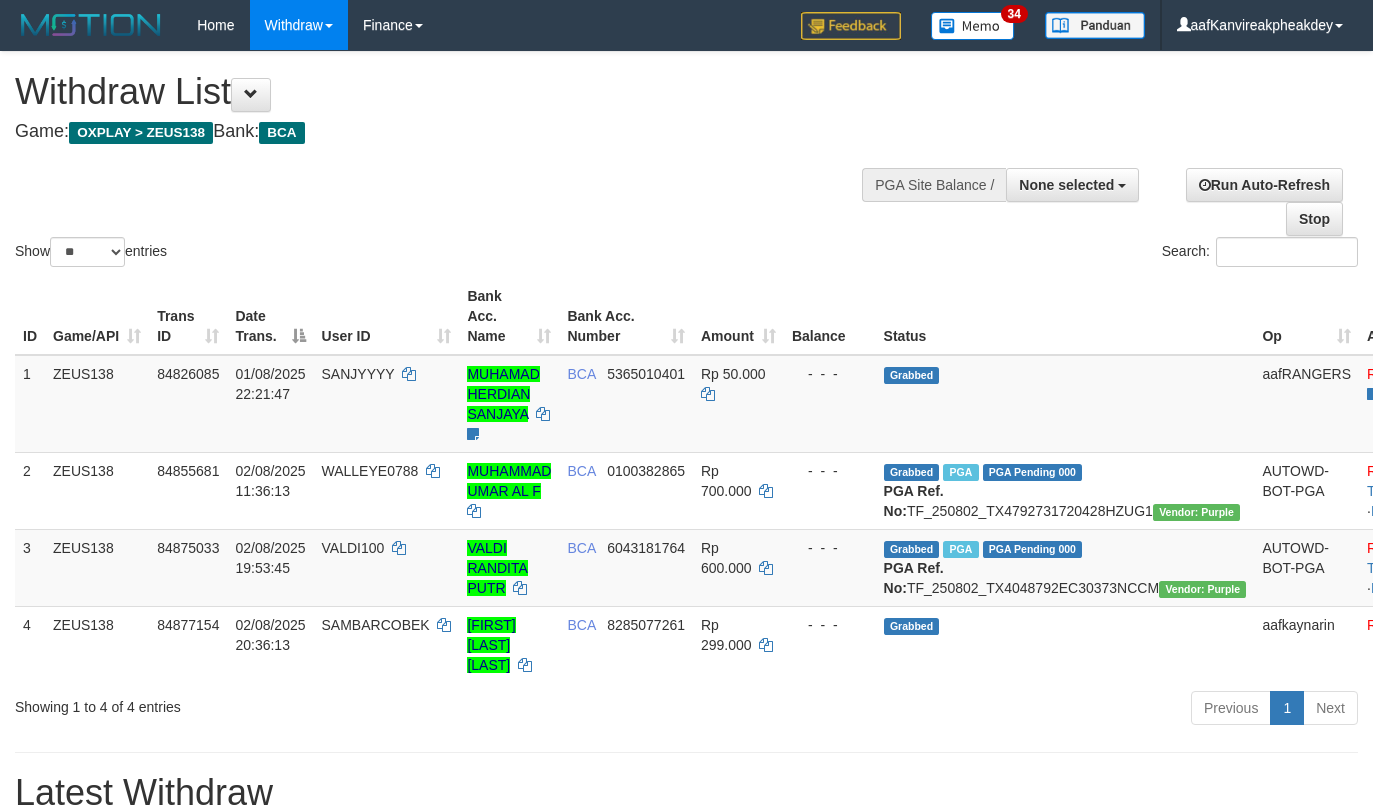select 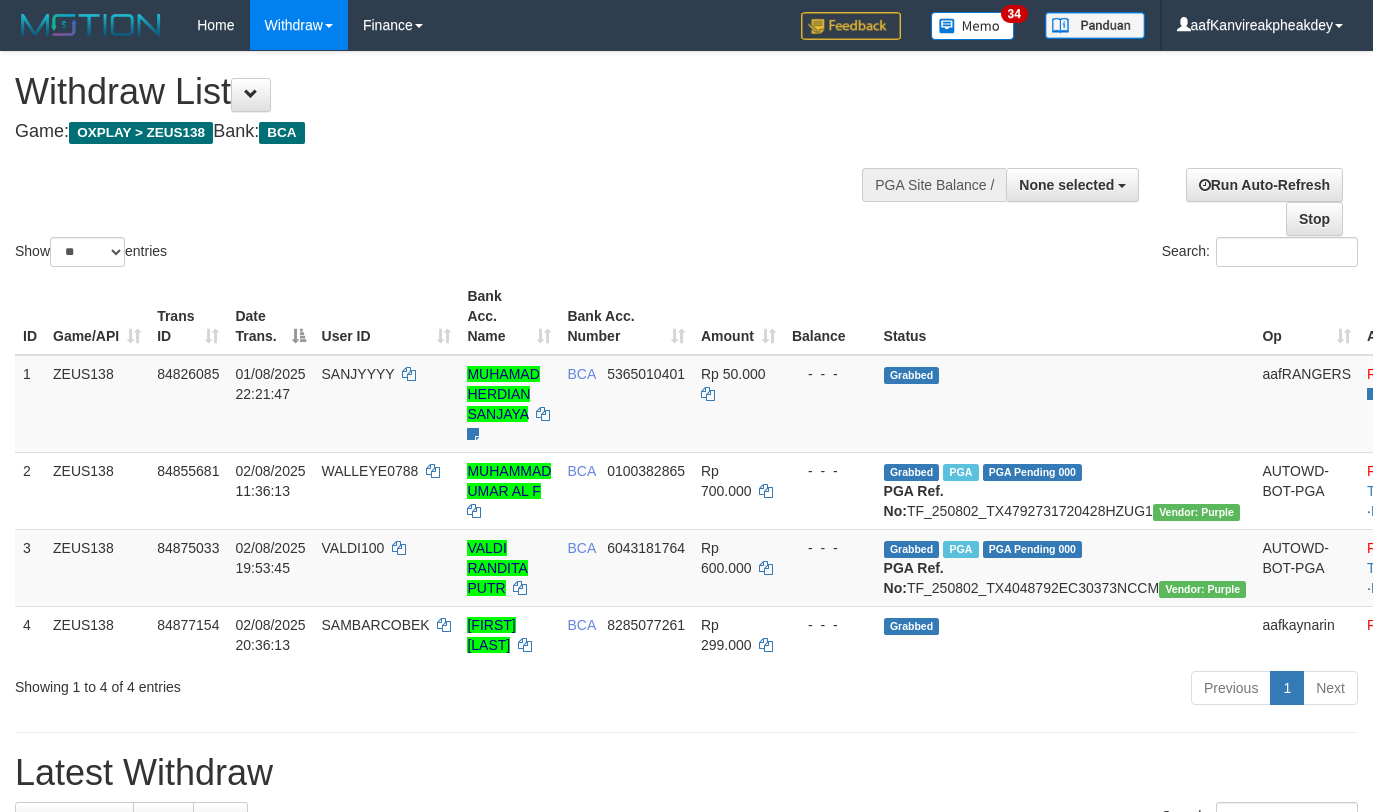 select 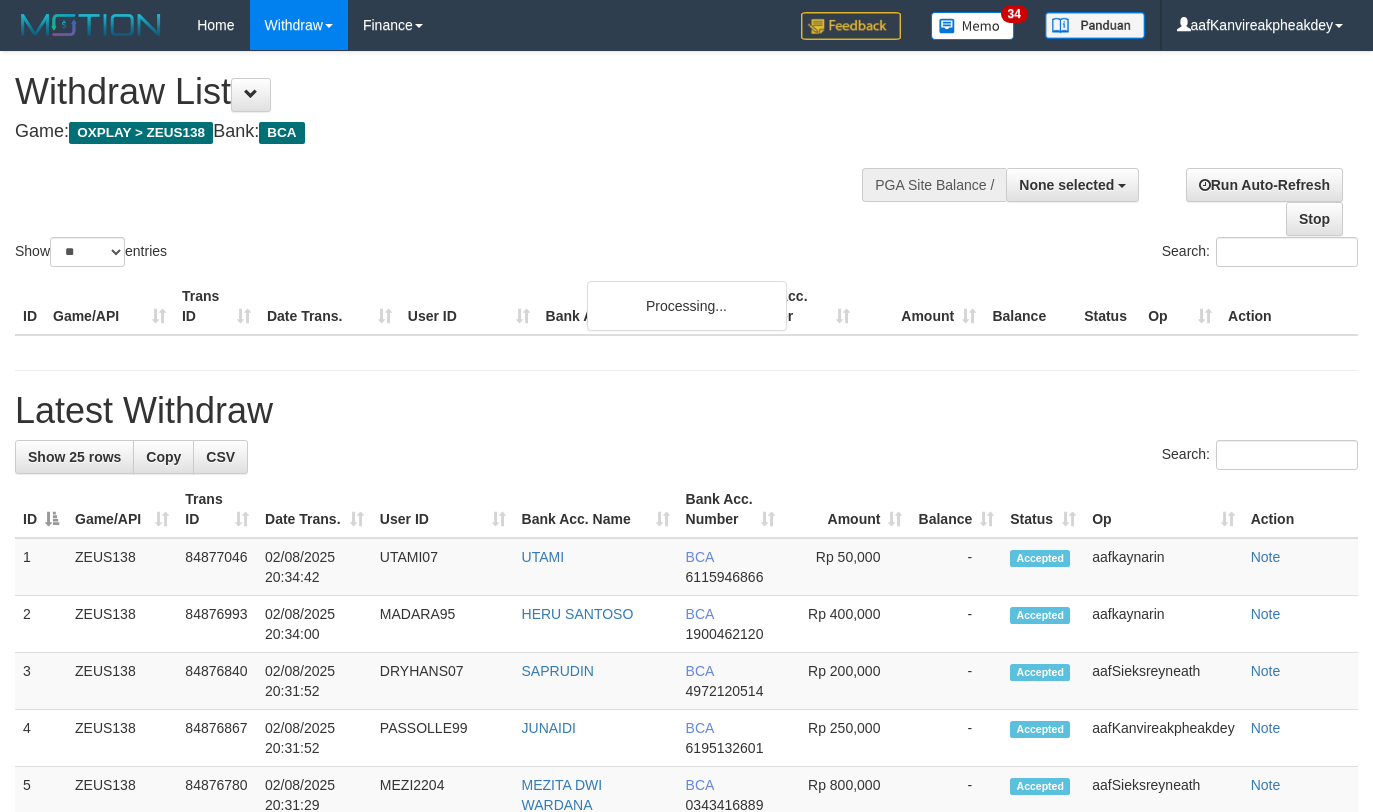 select 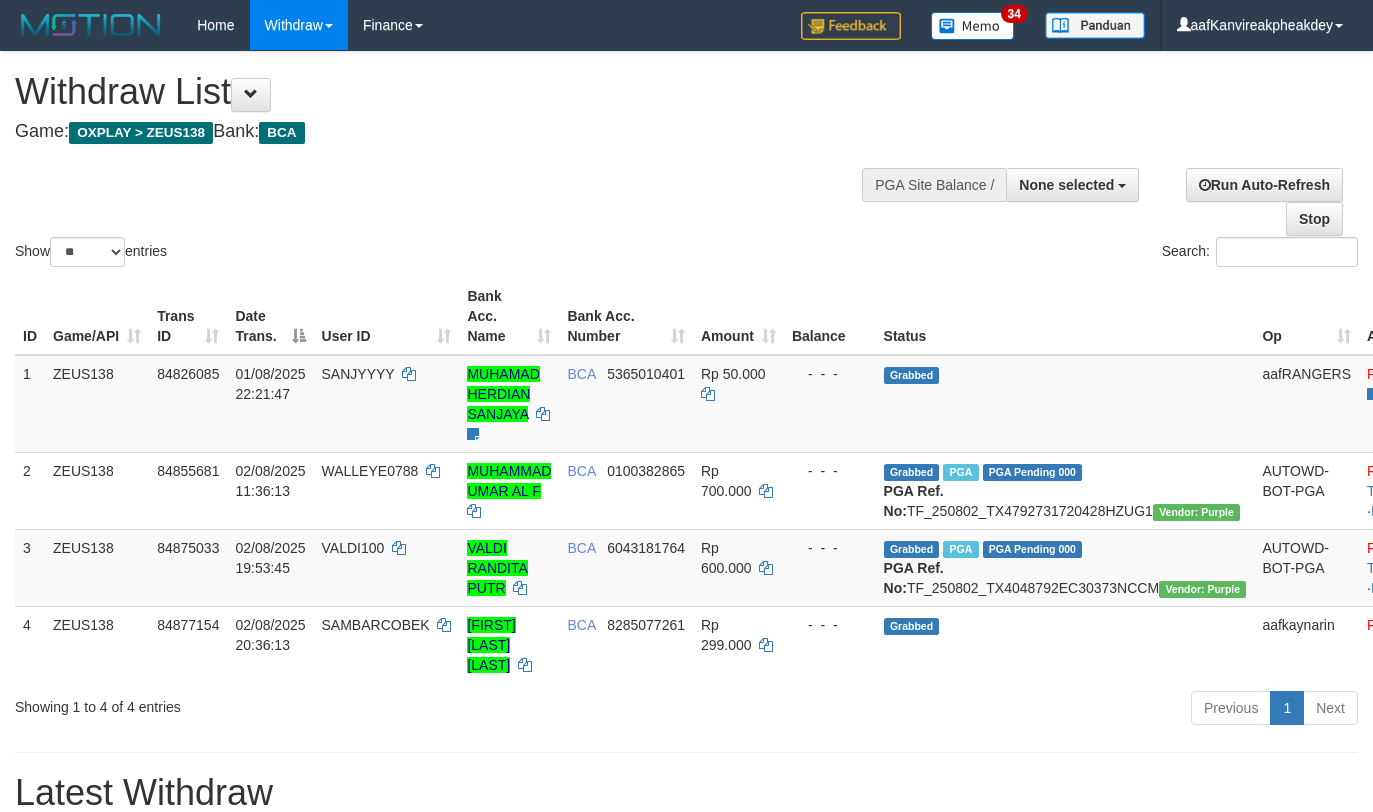 select 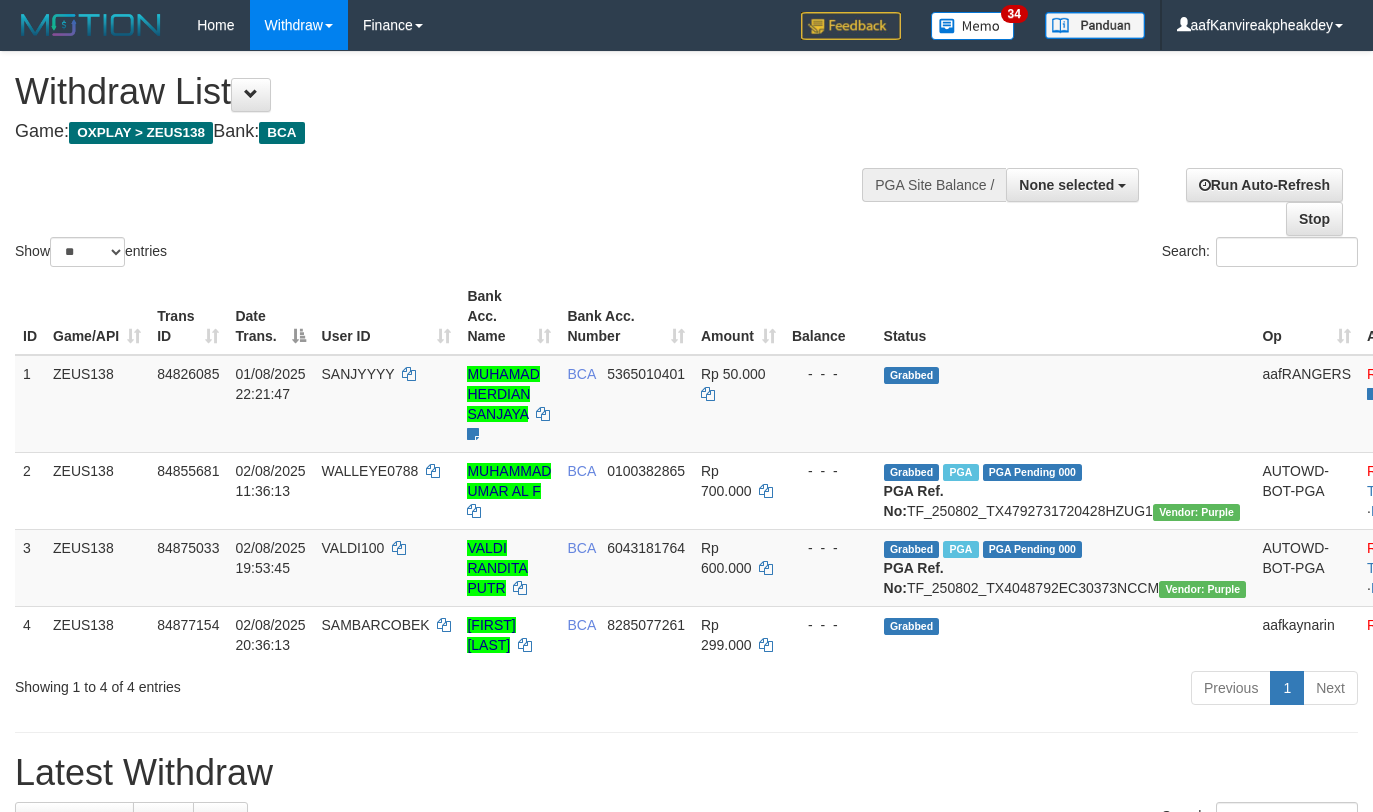 select 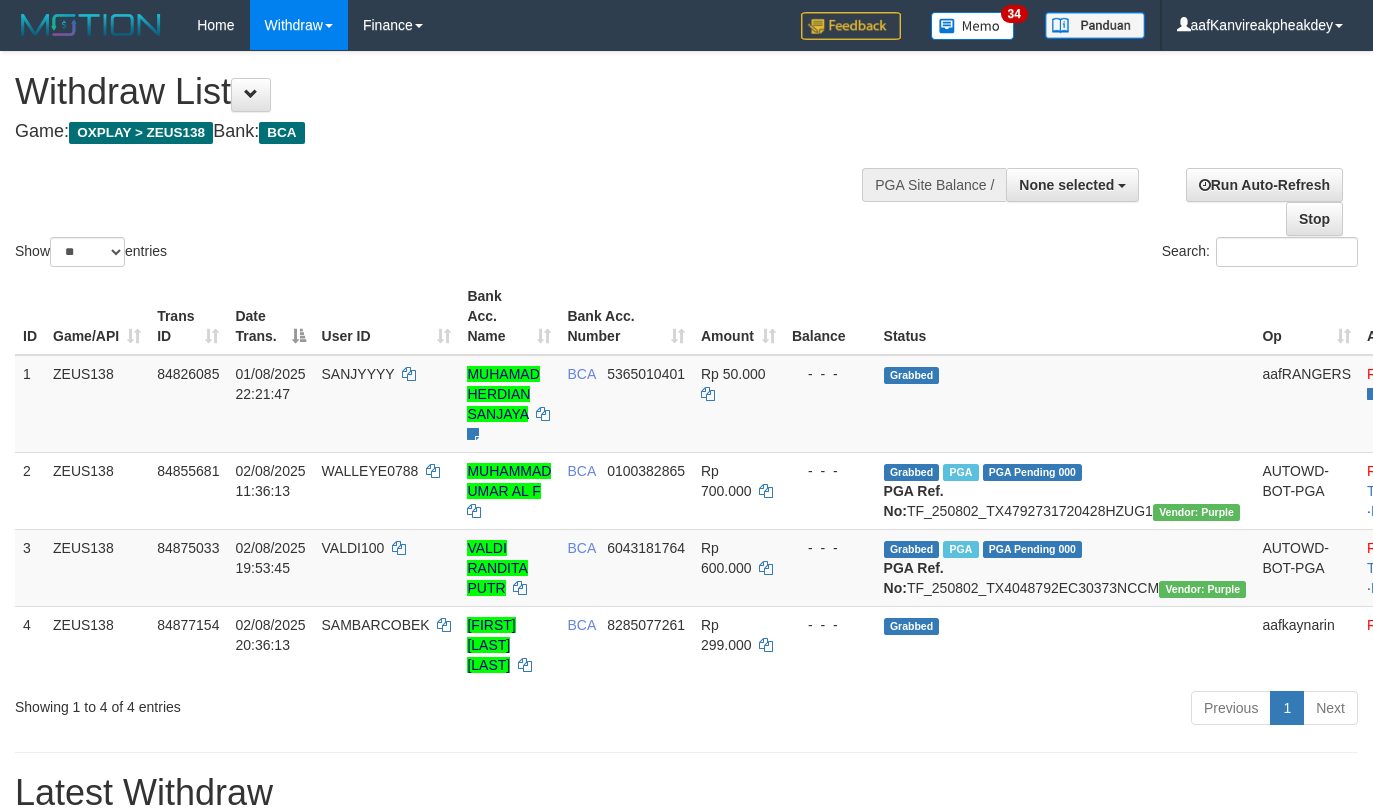 select 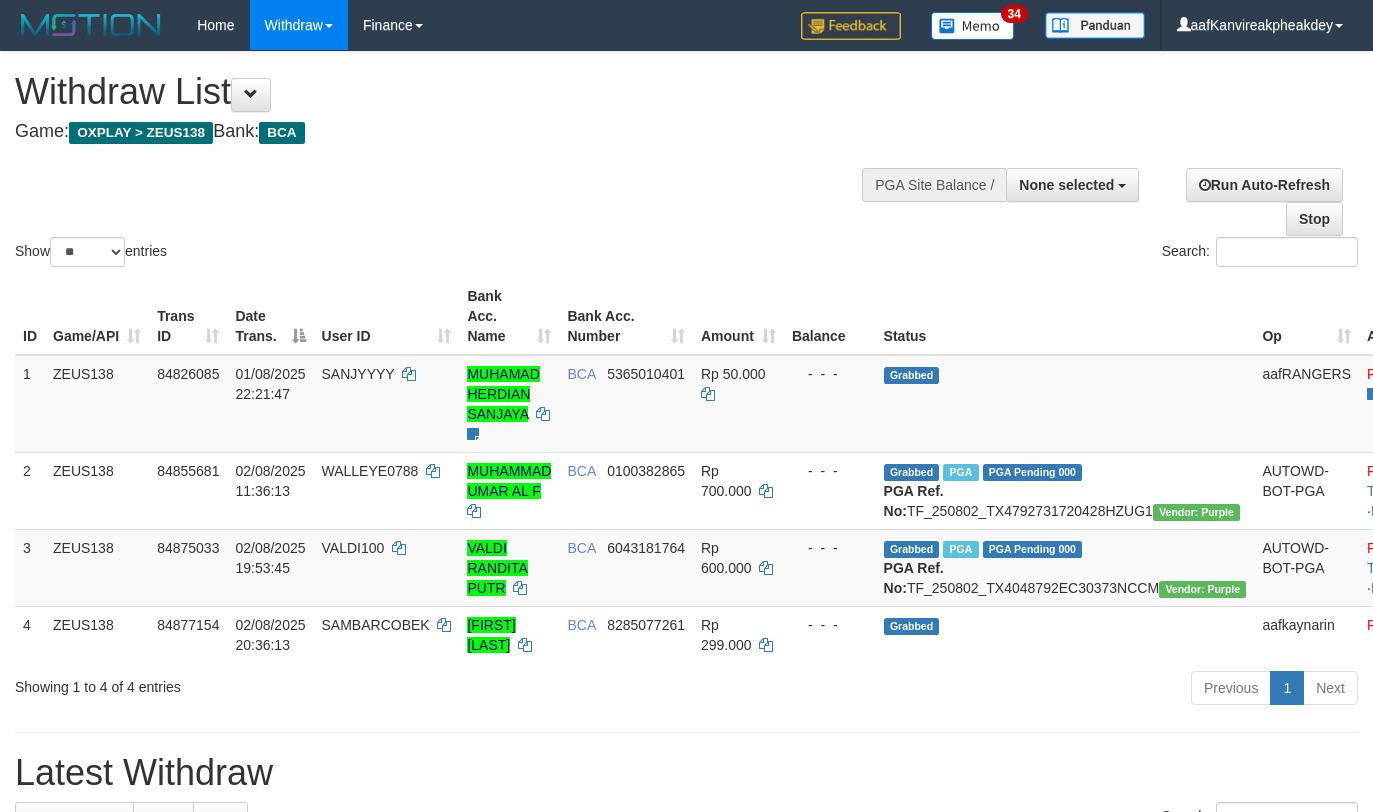 select 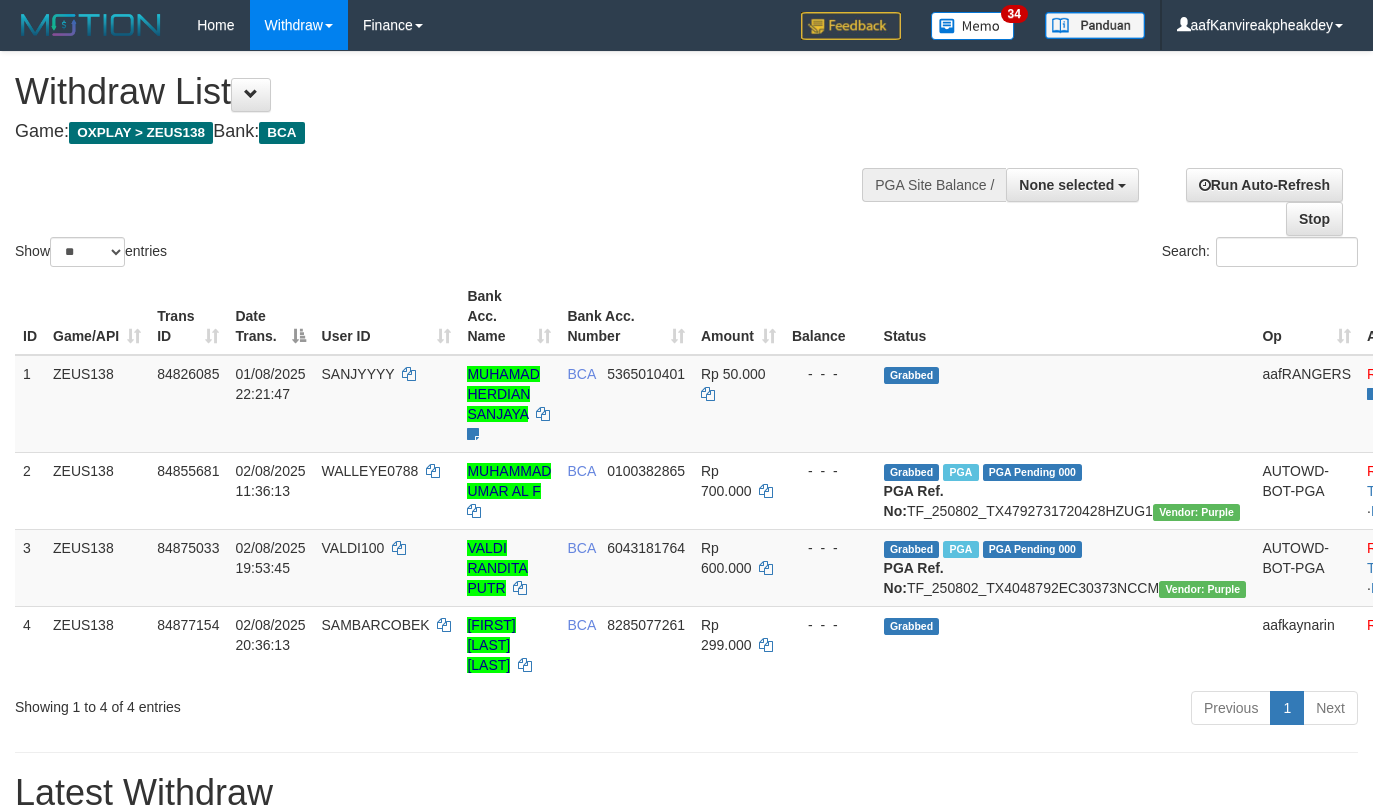 select 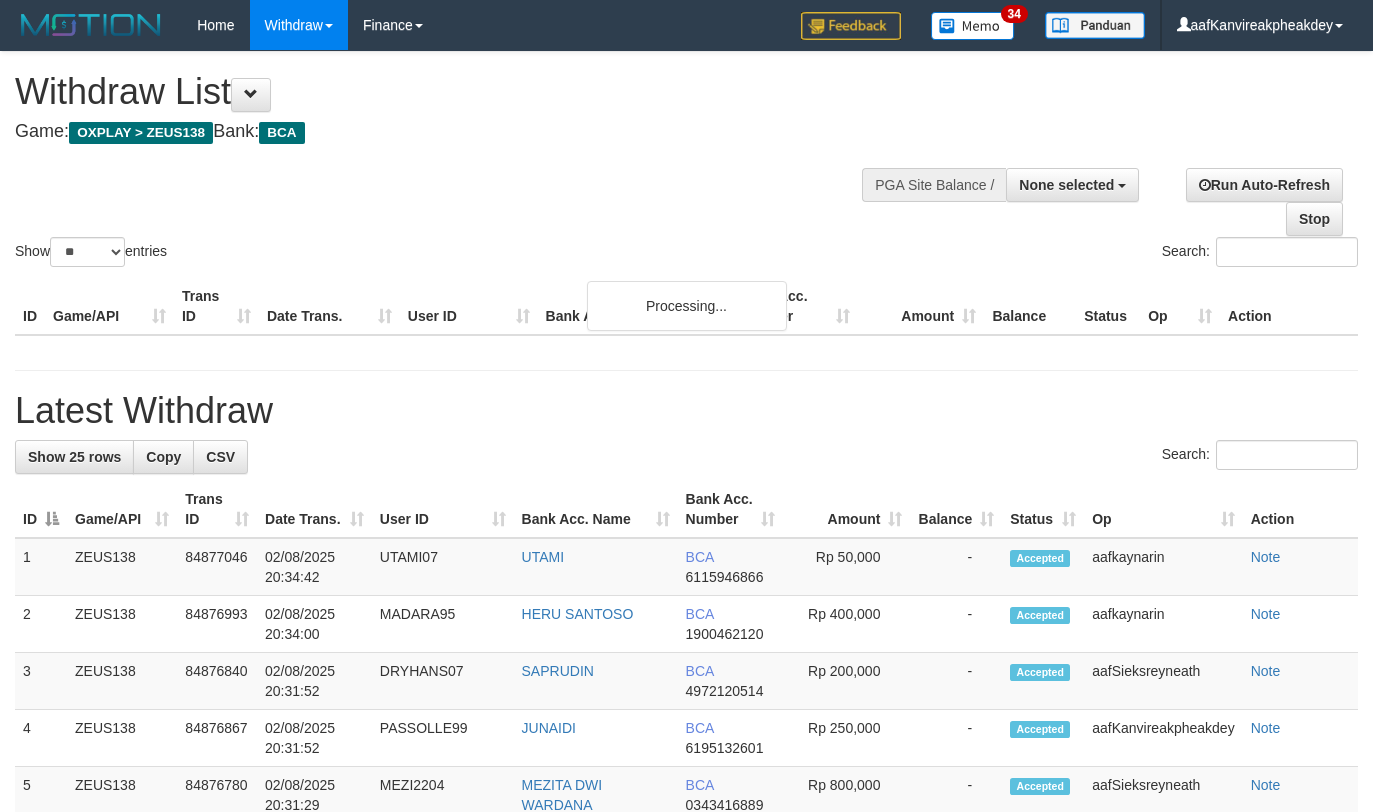select 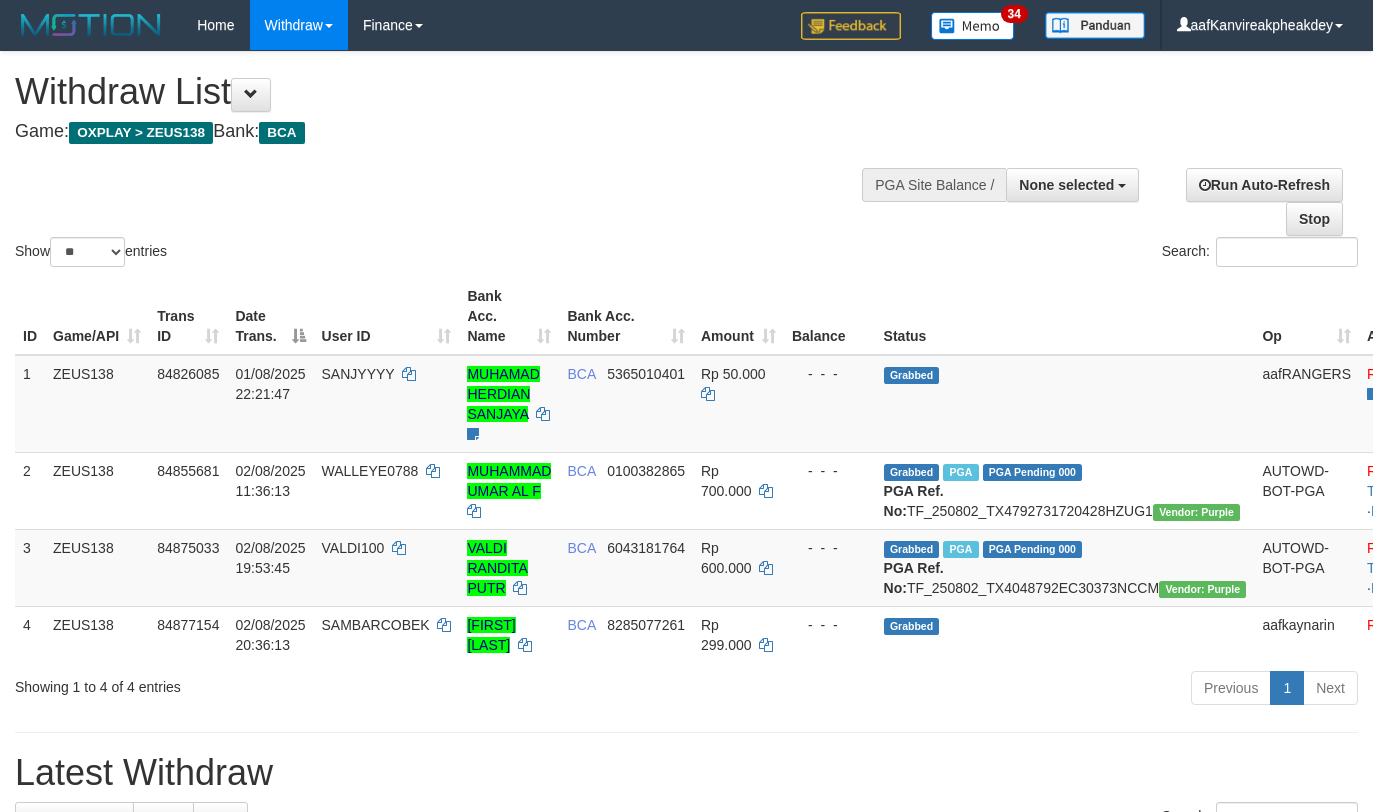 select 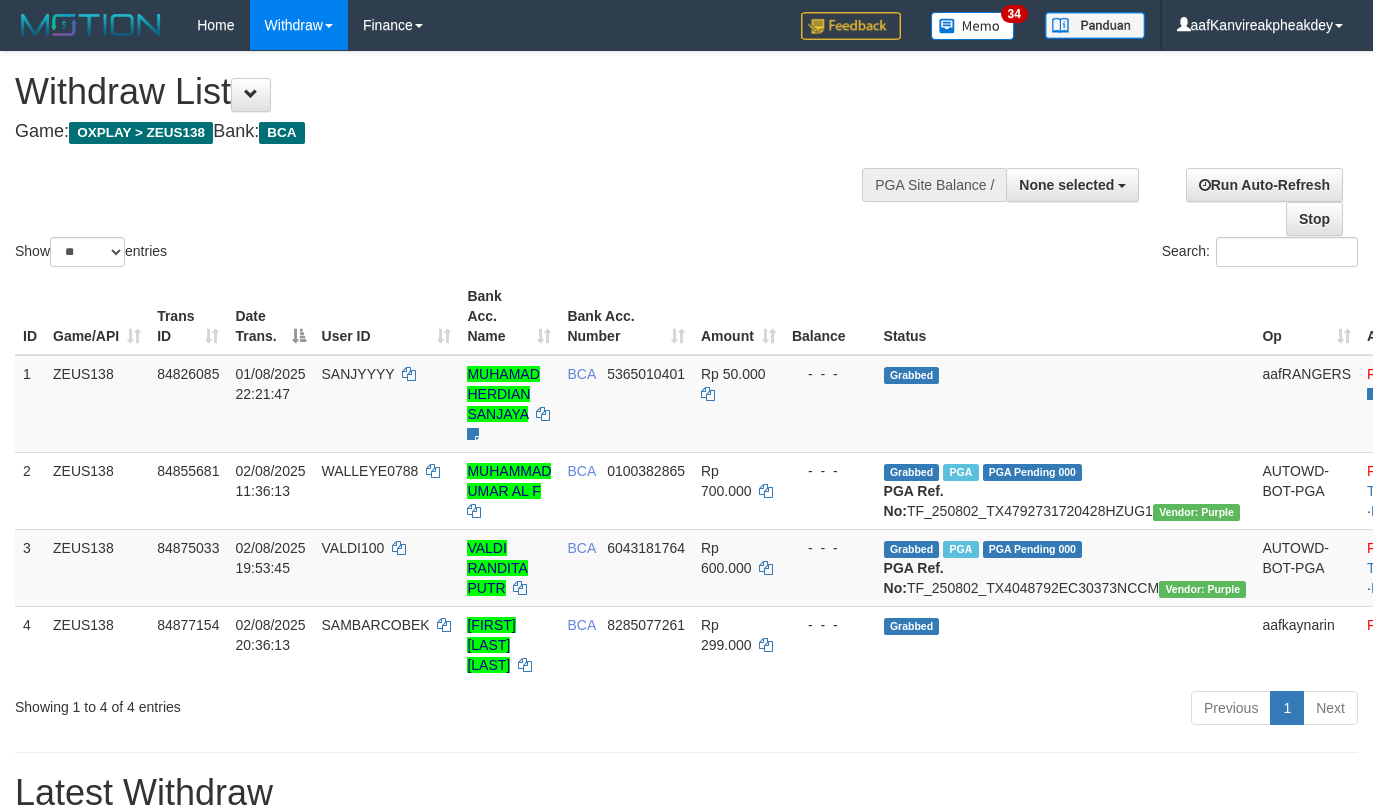 select 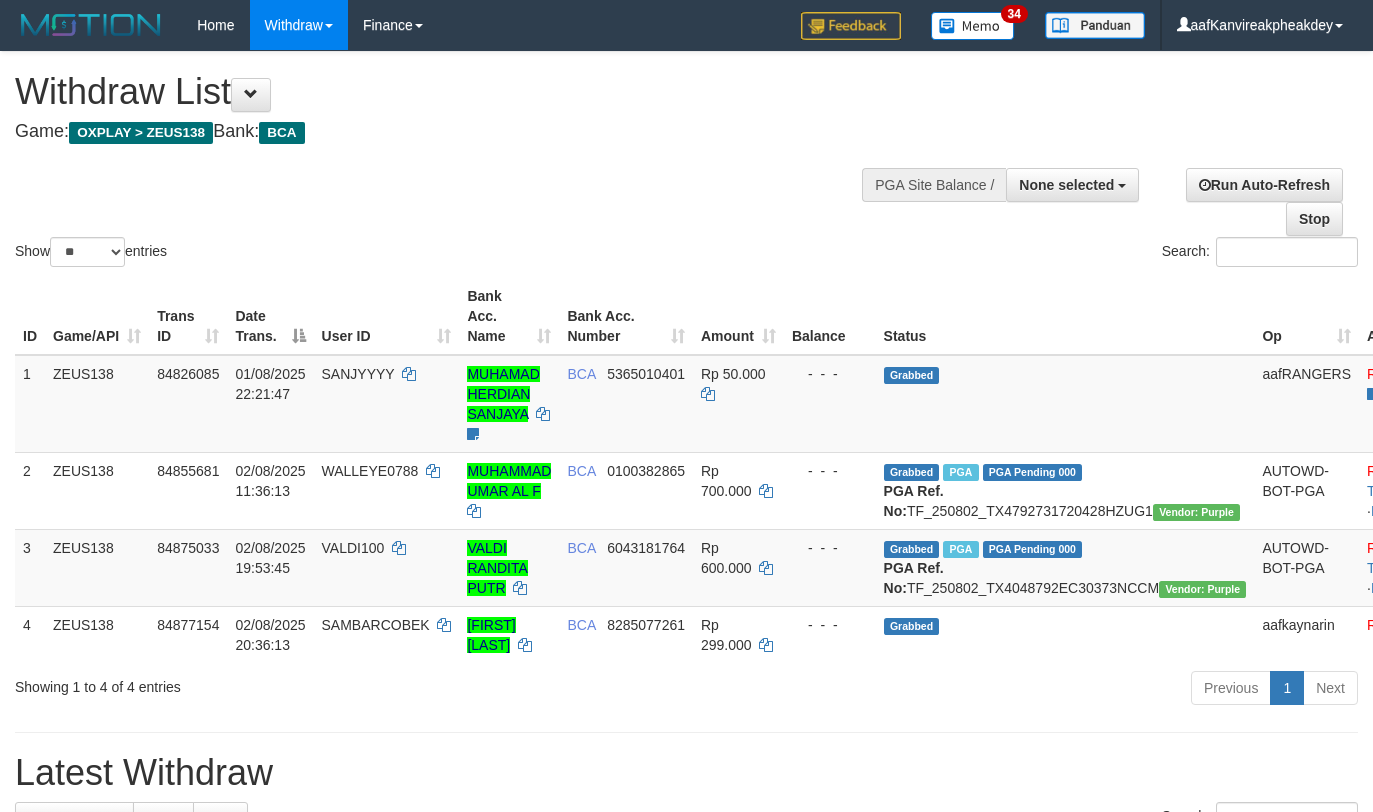 select 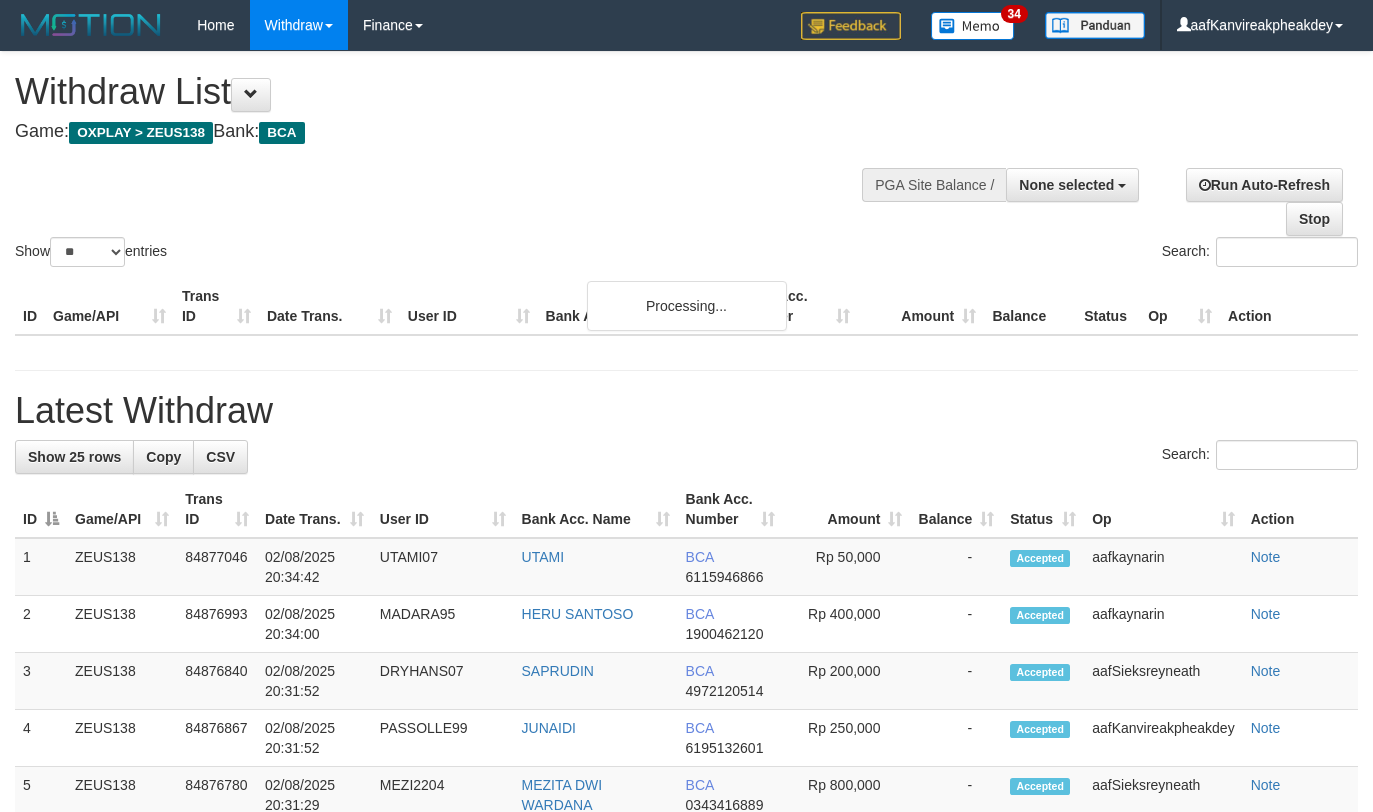 select 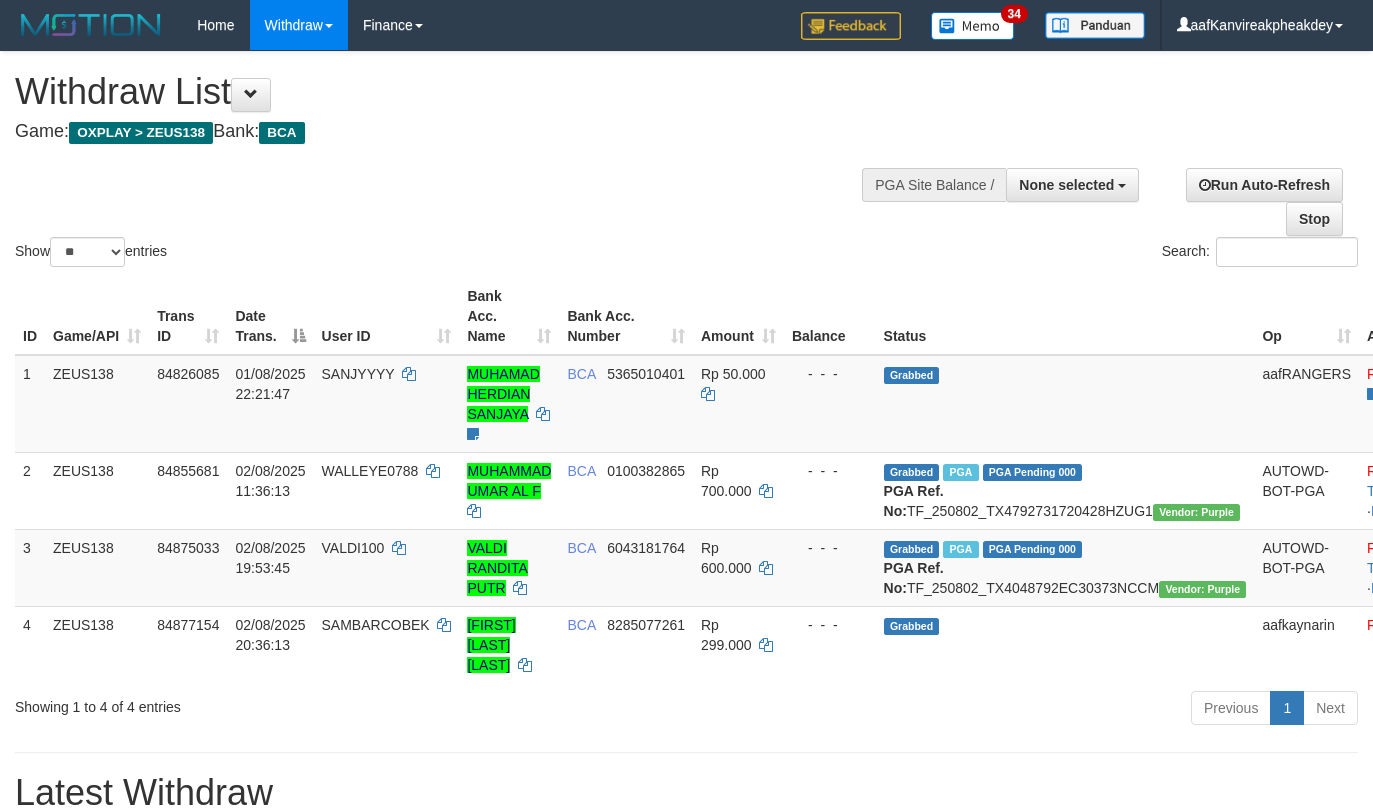 select 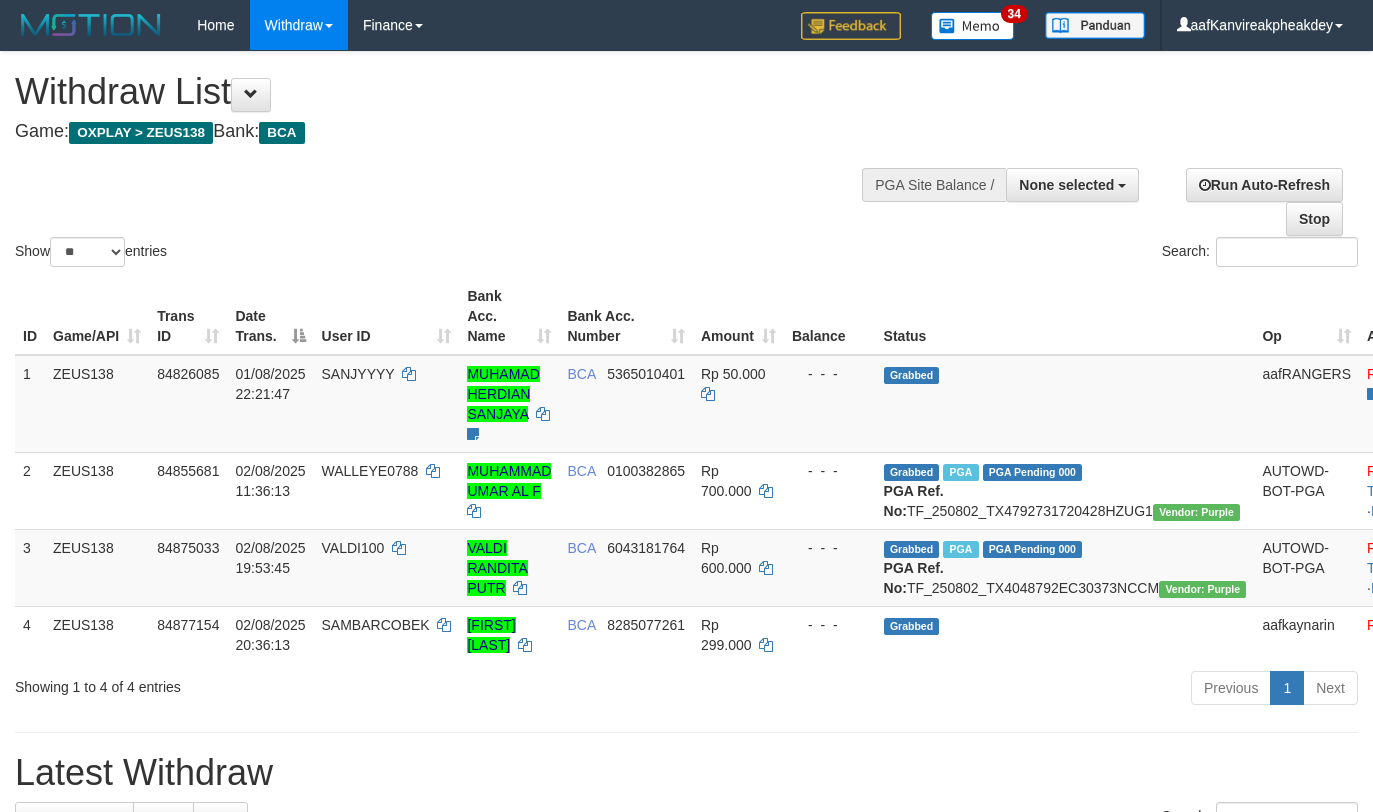 select 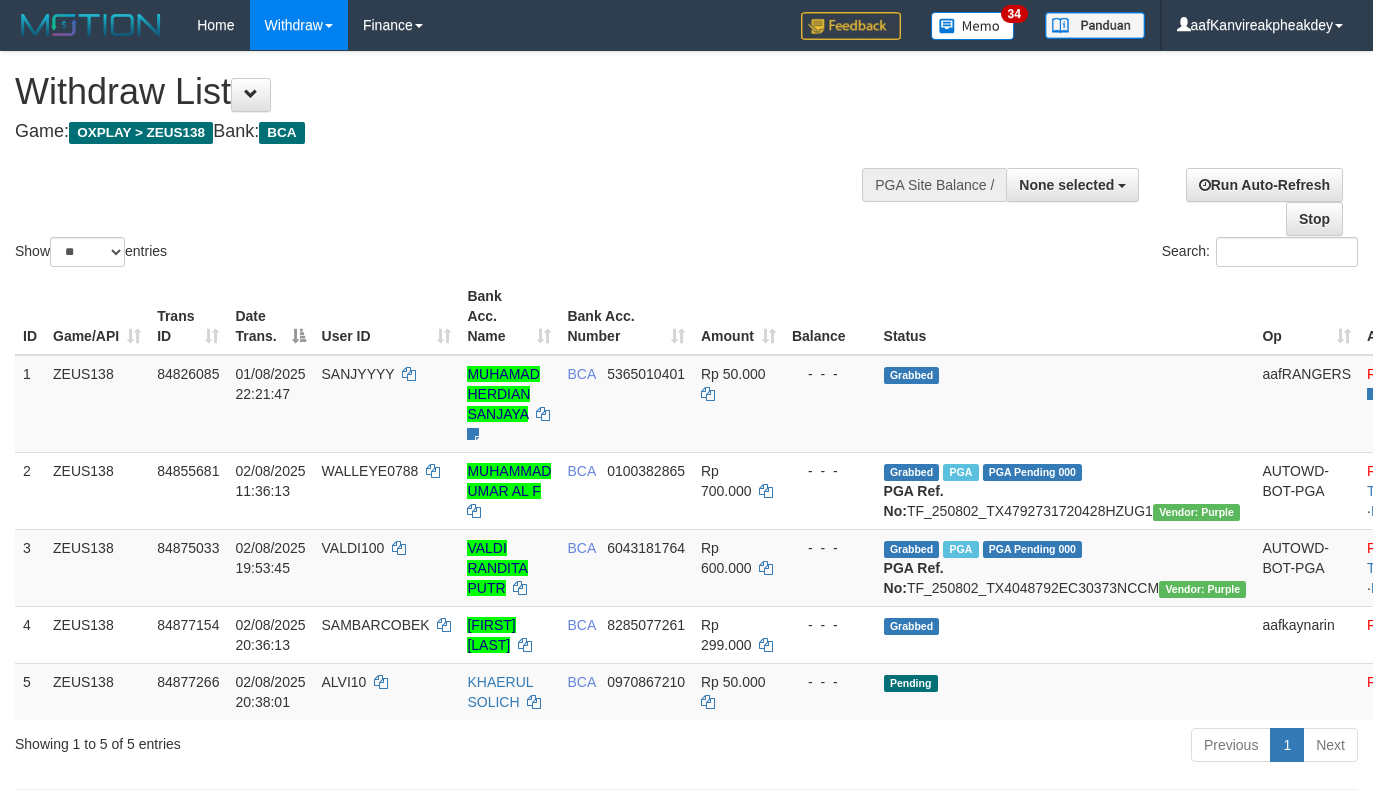 select 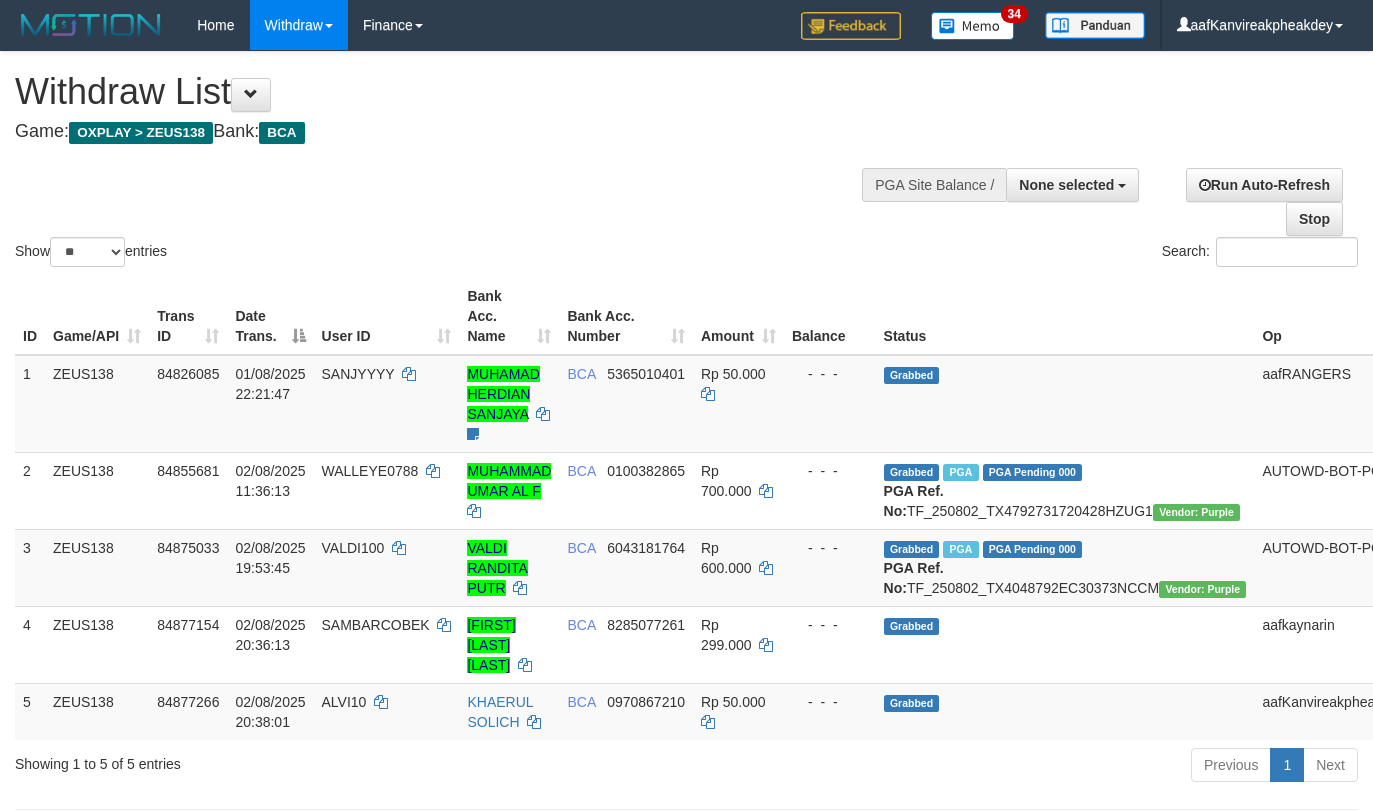 select 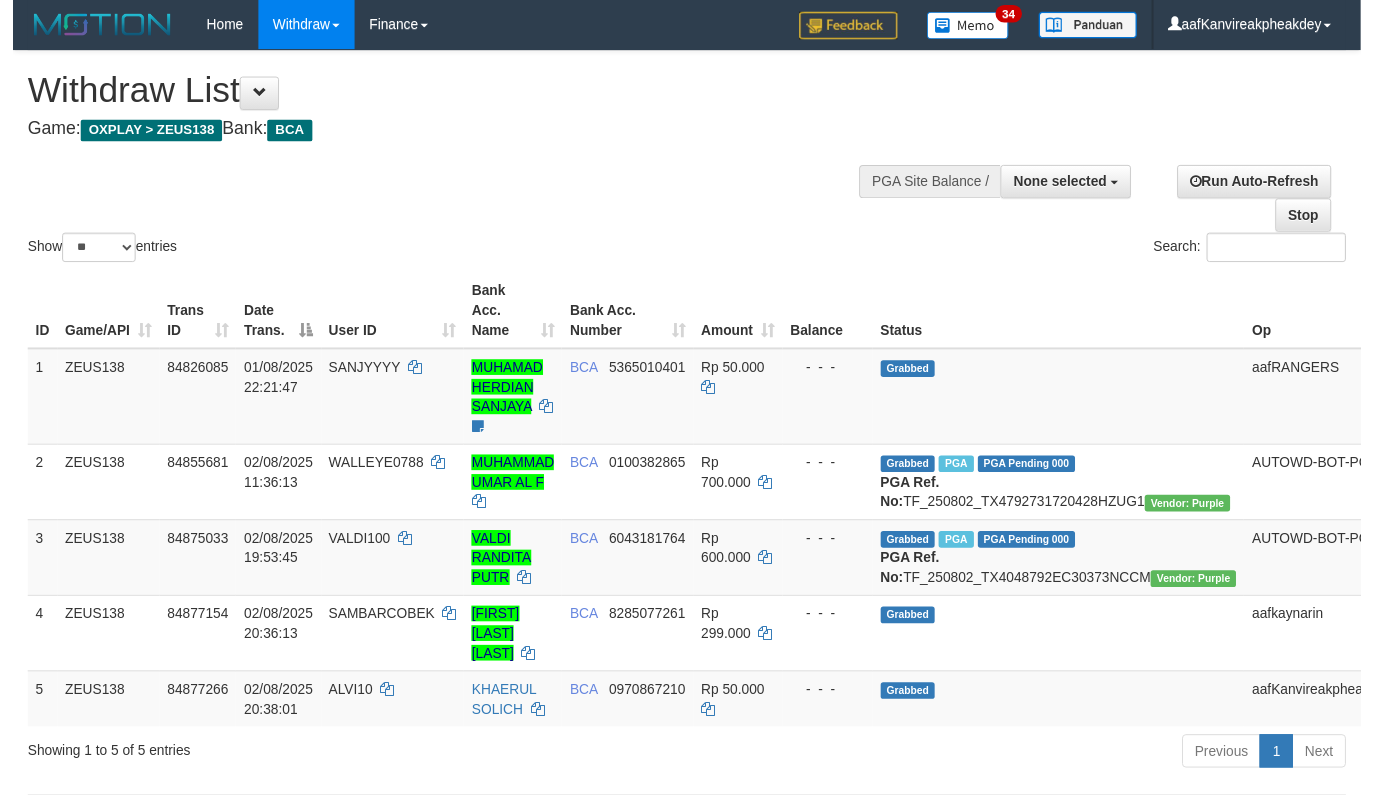 scroll, scrollTop: 267, scrollLeft: 0, axis: vertical 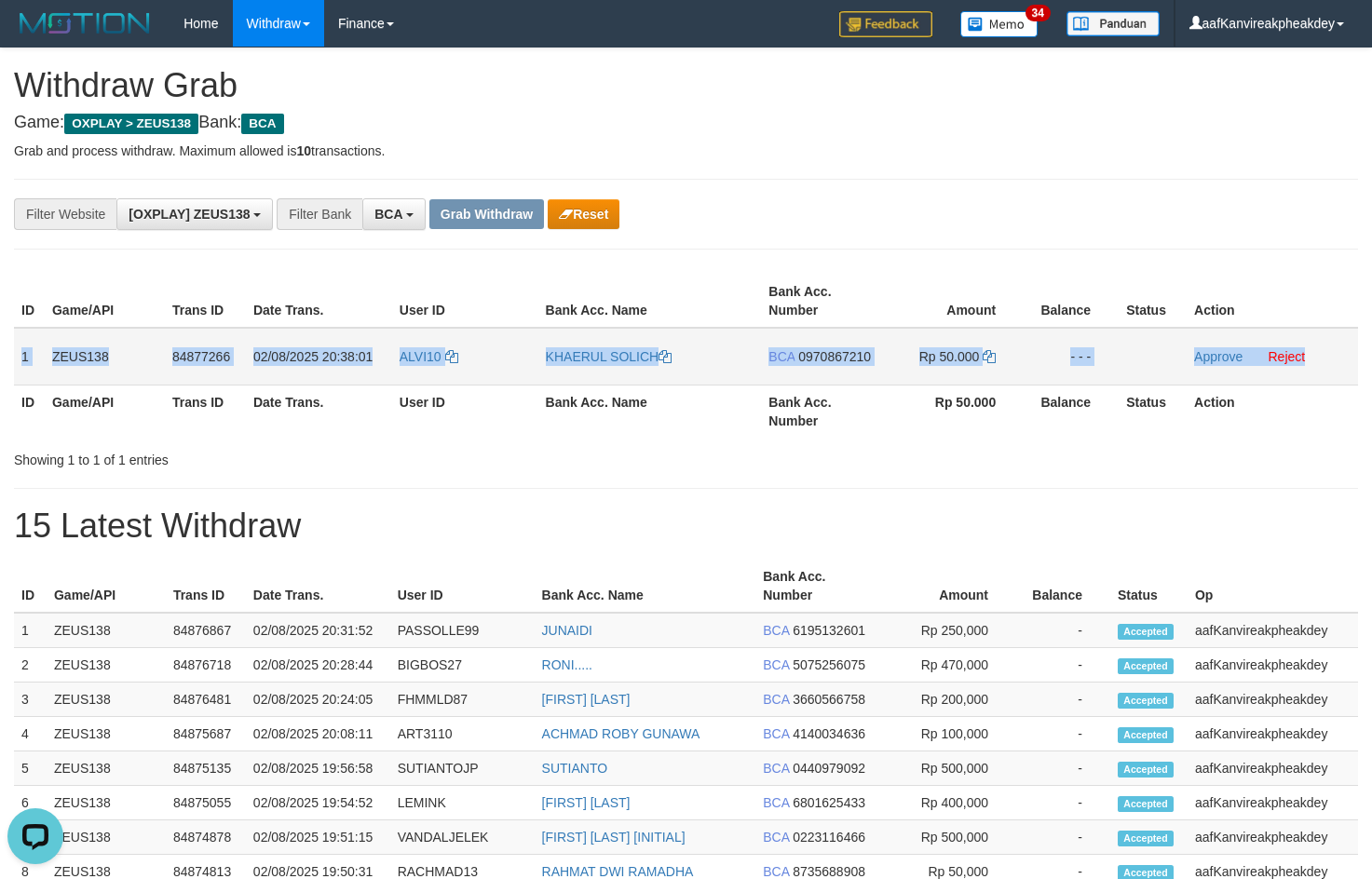 copy on "1
[USERNAME]
[NUMBER]
[DATE] [TIME]
[USERNAME]
[LAST] [LAST]
[BANK]
[ACCOUNT_NUMBER]
Rp 50.000
- - -
Approve
Reject" 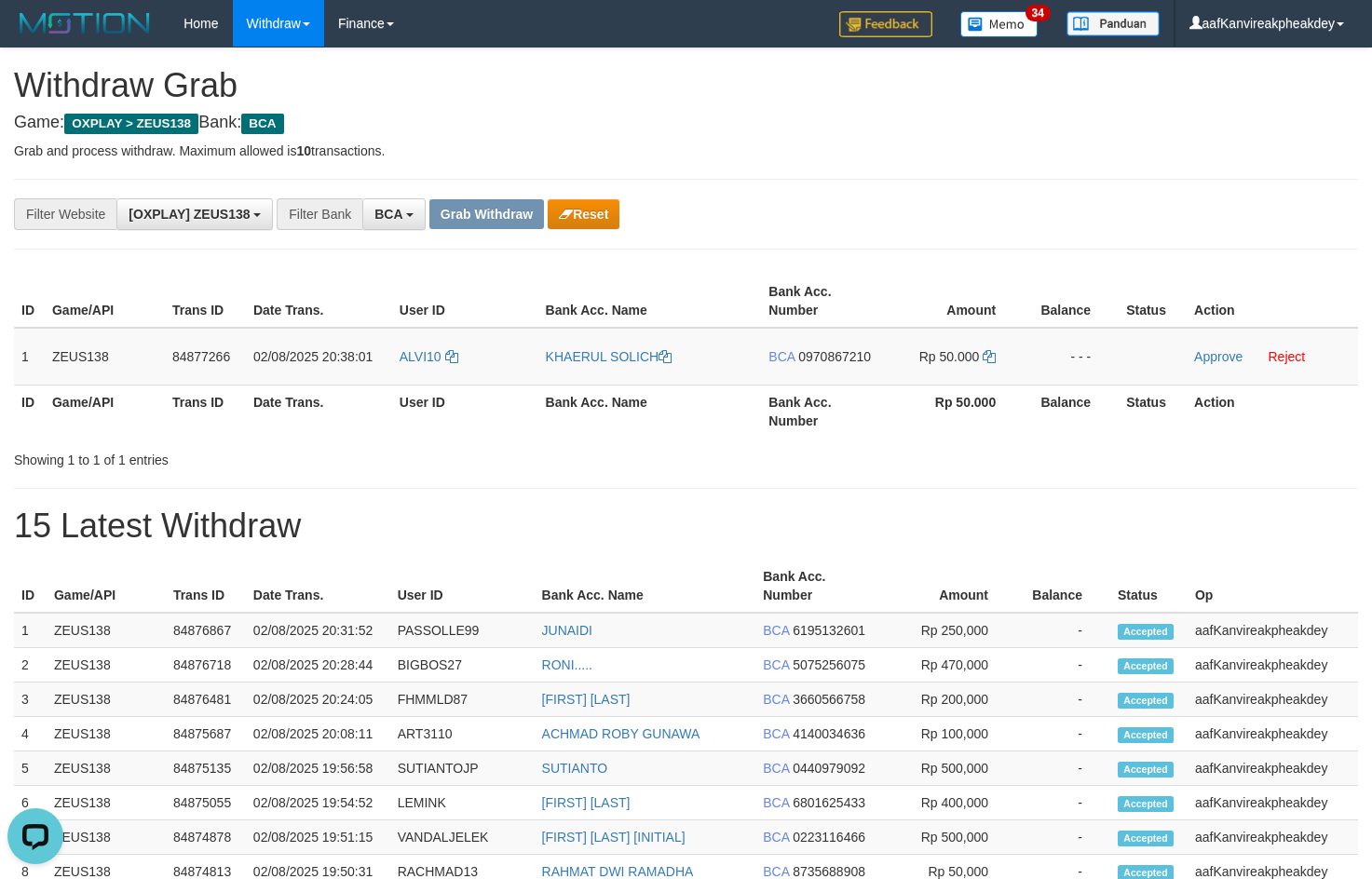 drag, startPoint x: 882, startPoint y: 198, endPoint x: 1381, endPoint y: 252, distance: 501.9133 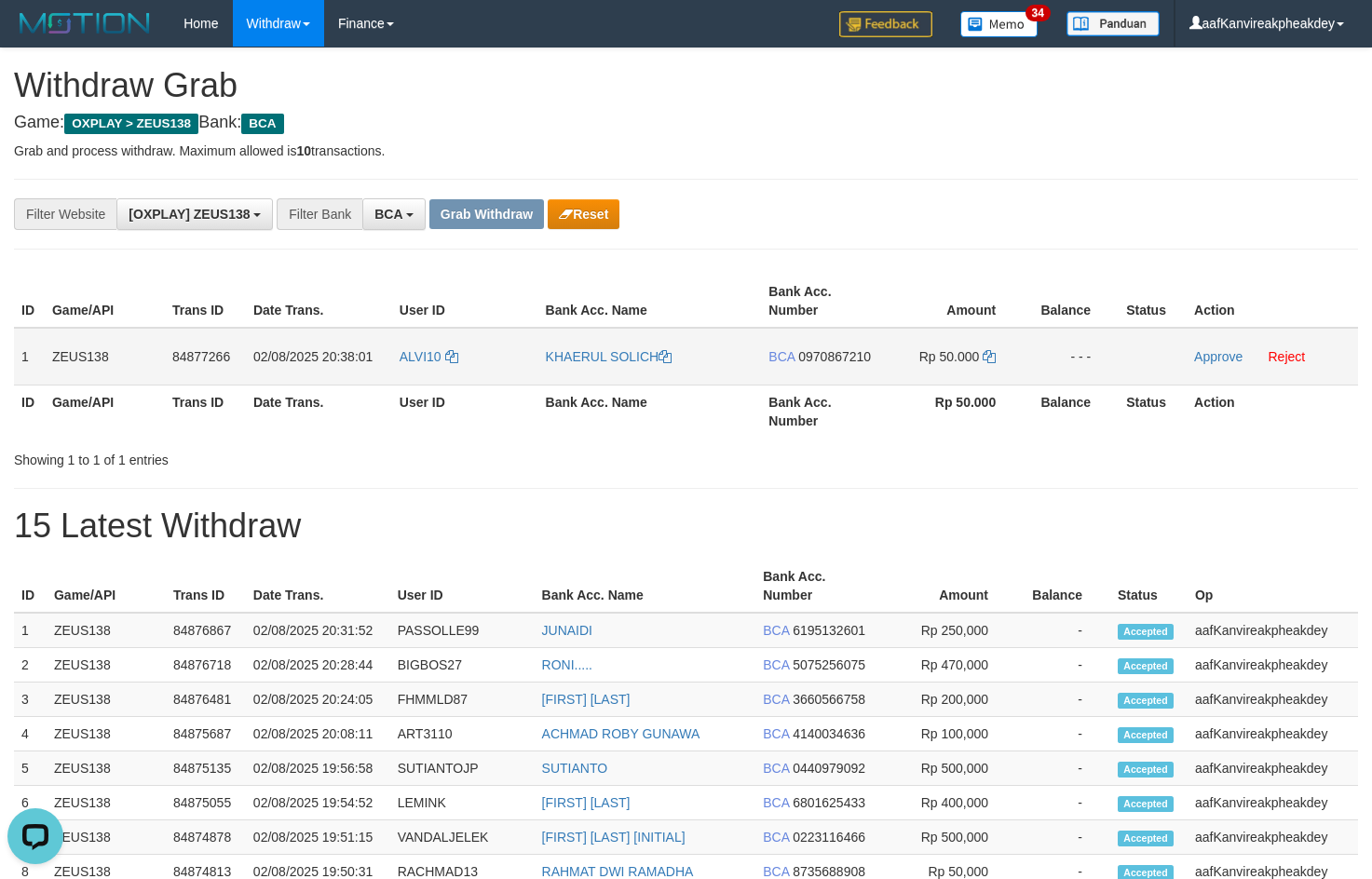 click on "0970867210" at bounding box center [835, 357] 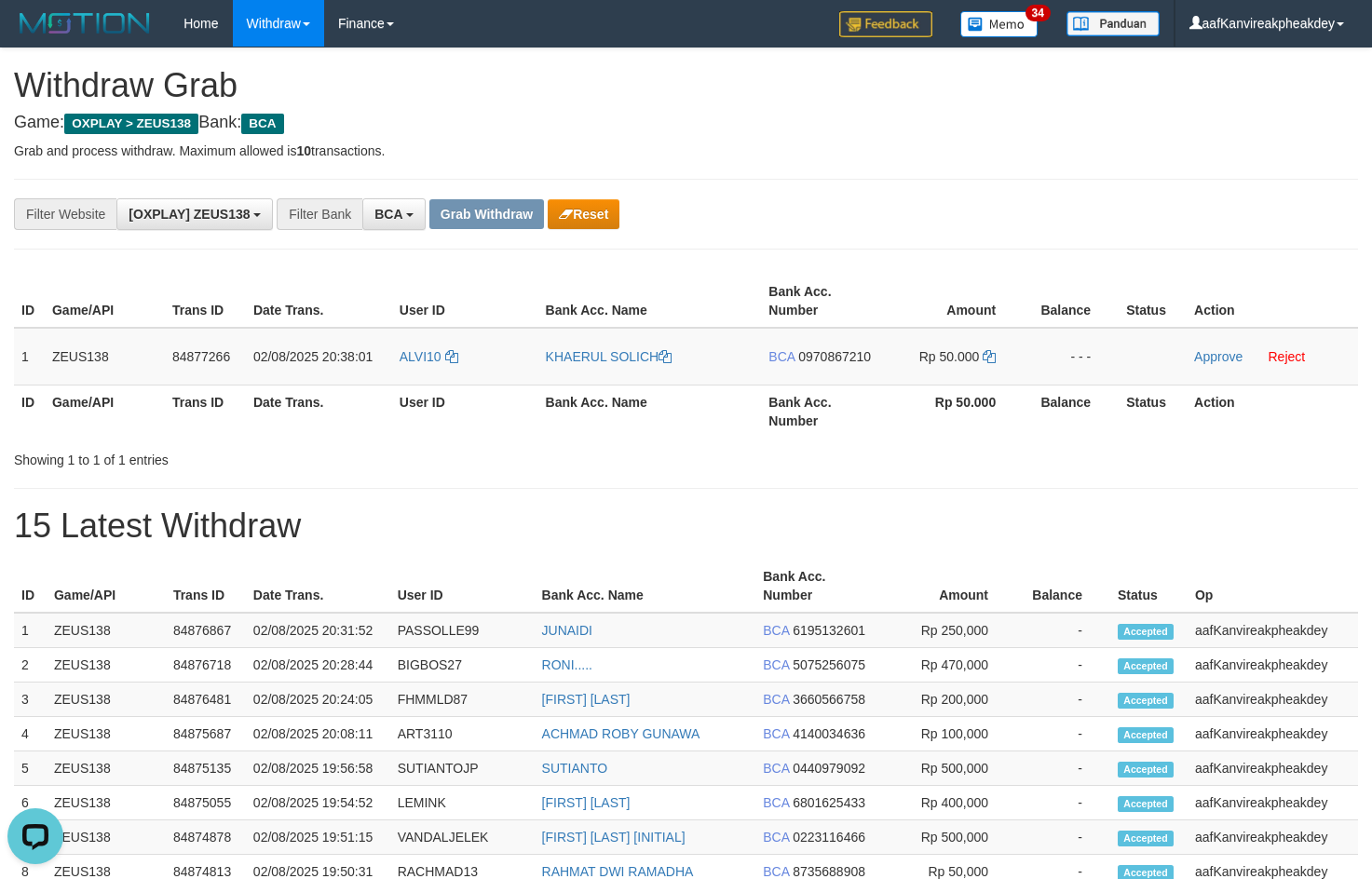 drag, startPoint x: 859, startPoint y: 358, endPoint x: 1367, endPoint y: 284, distance: 513.3615 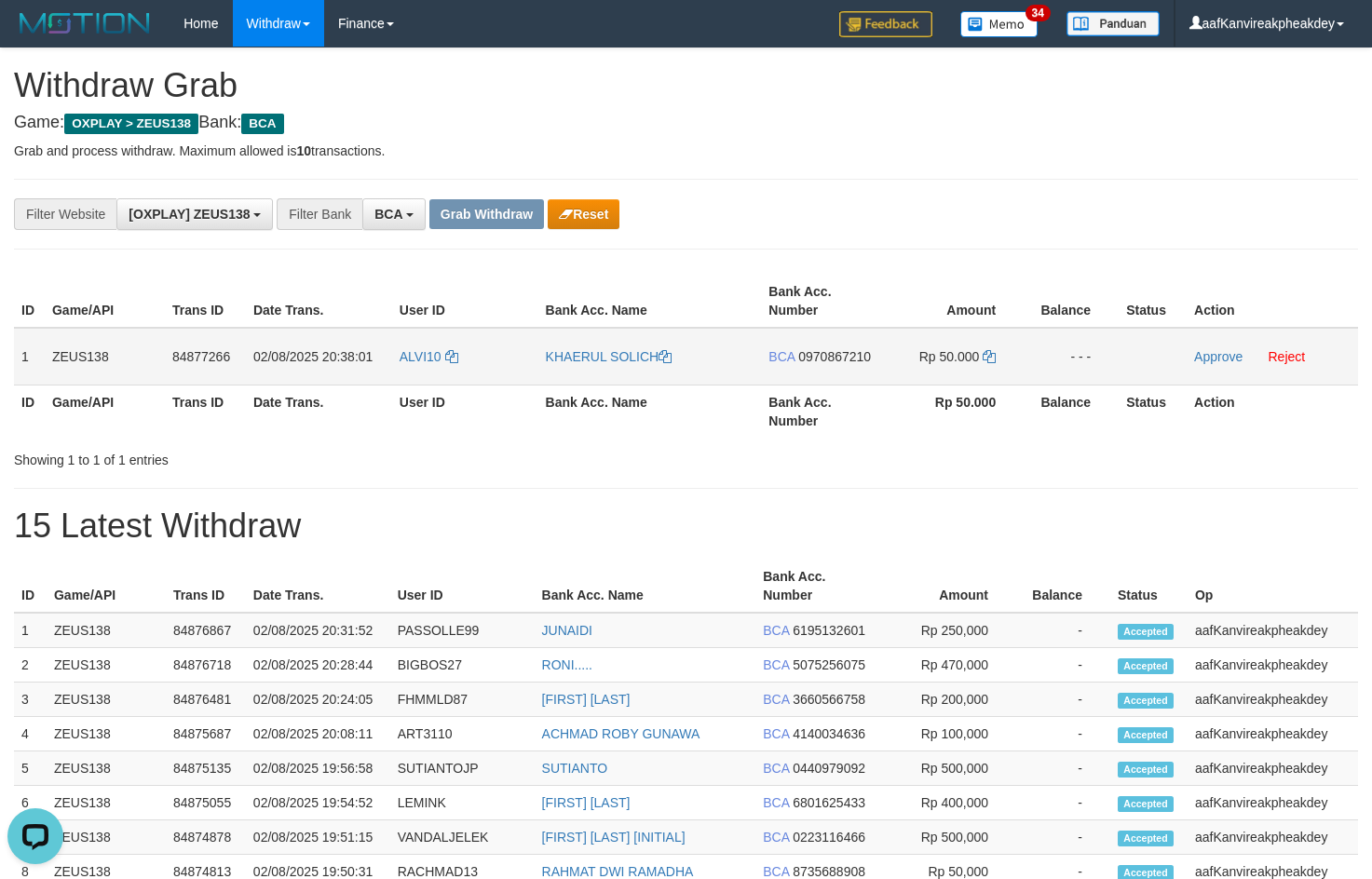 click on "ALVI10" at bounding box center [465, 357] 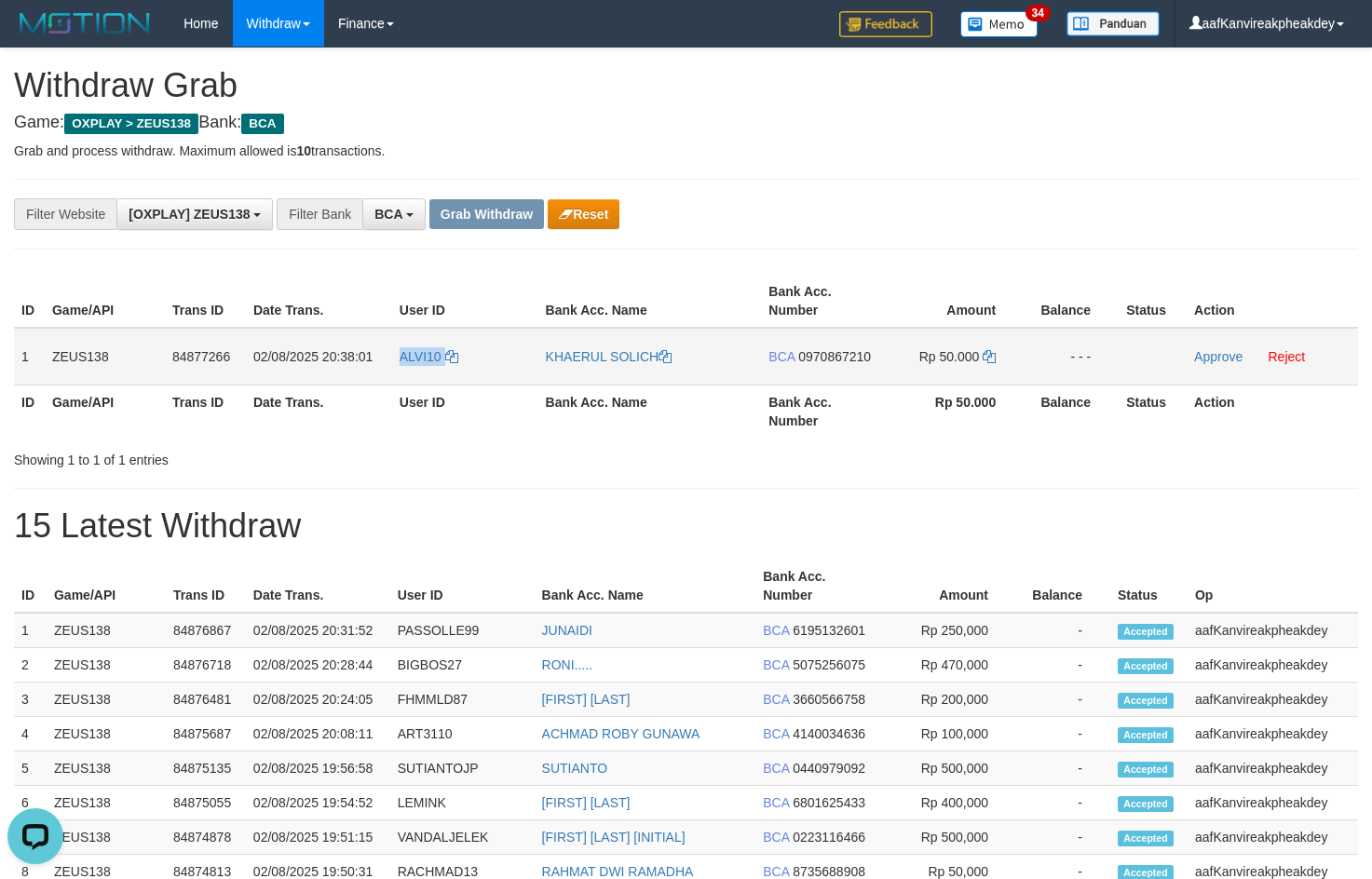 click on "ALVI10" at bounding box center [465, 357] 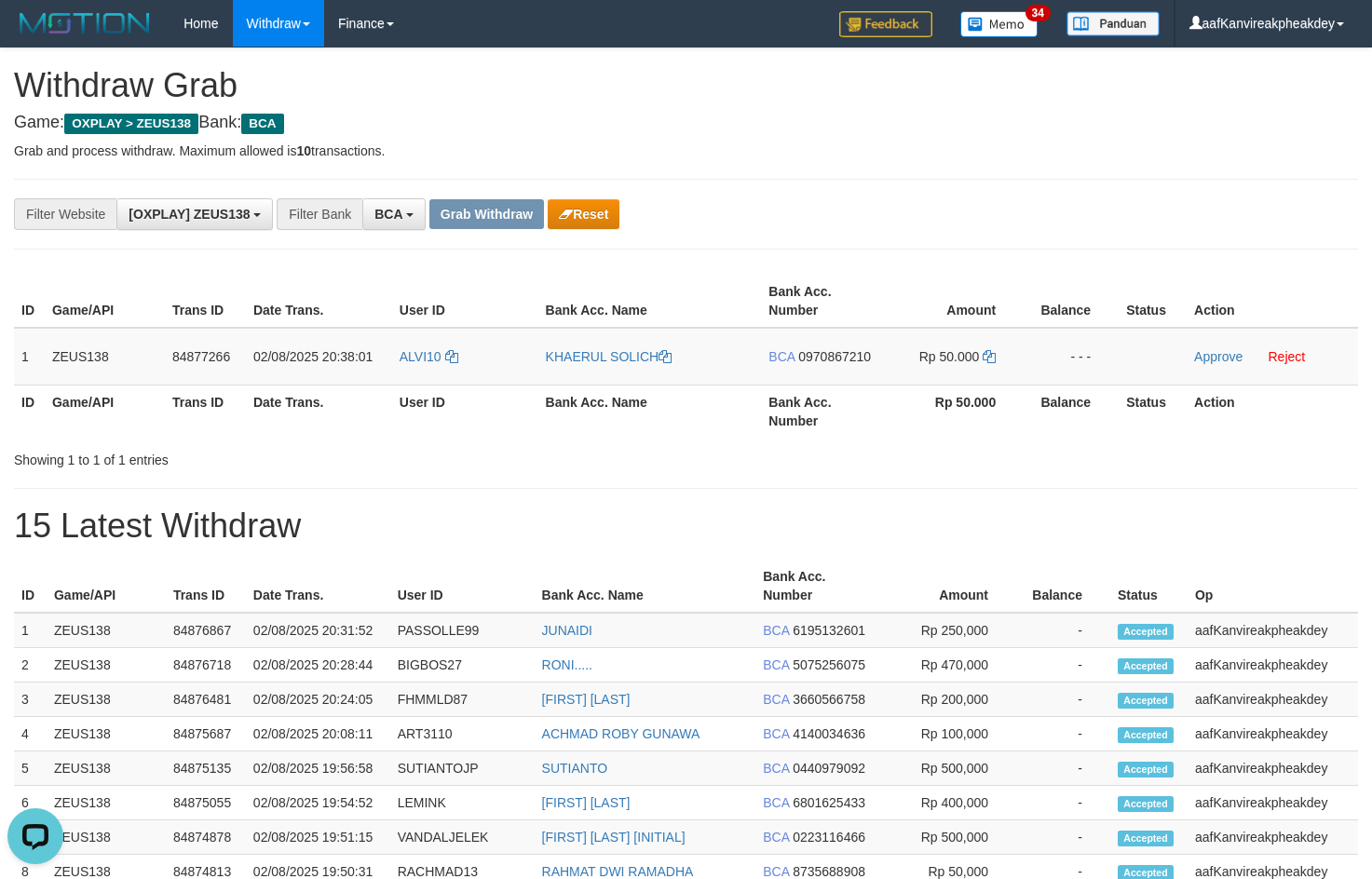 drag, startPoint x: 943, startPoint y: 182, endPoint x: 1134, endPoint y: 267, distance: 209.0598 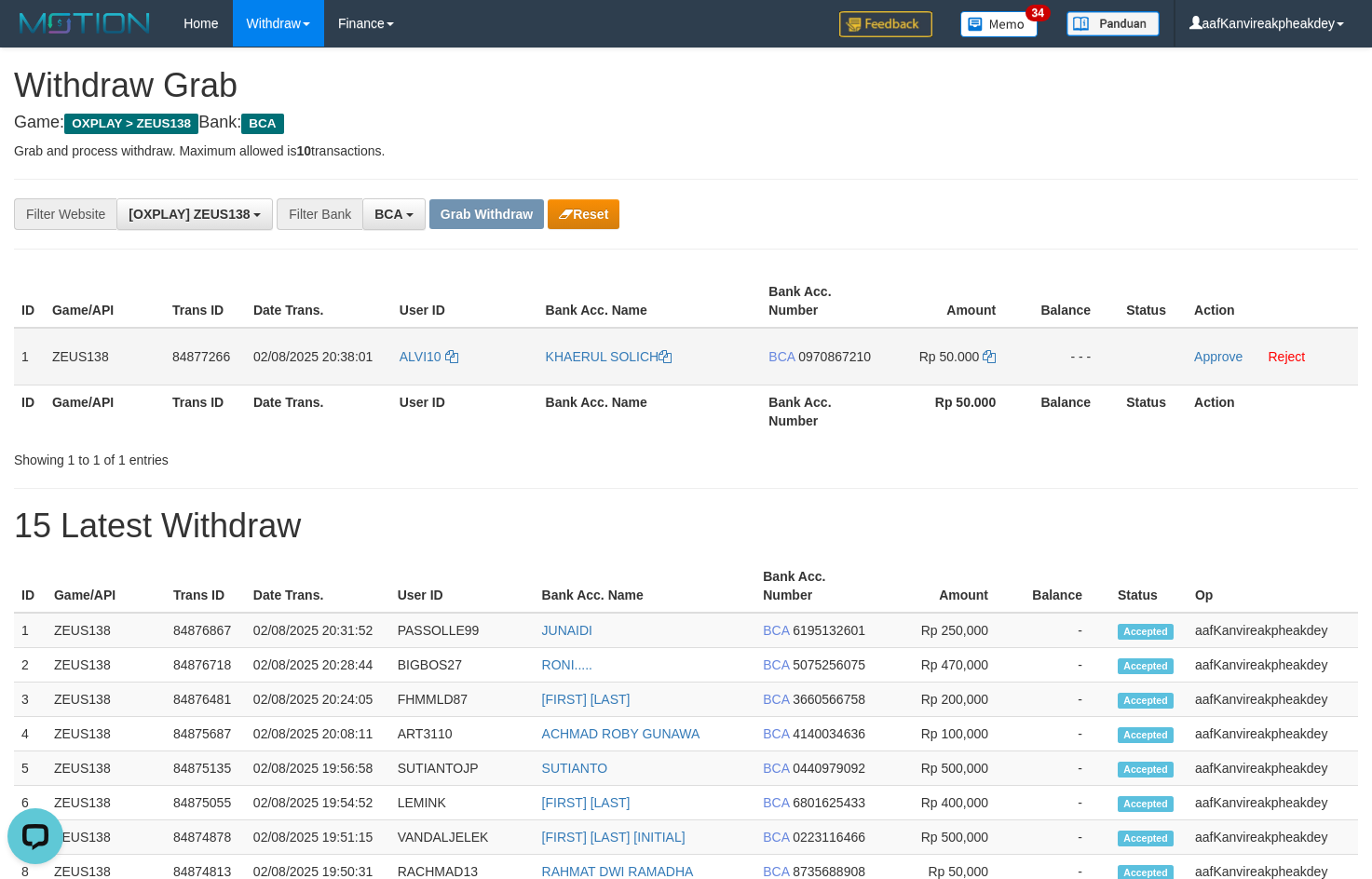 click on "0970867210" at bounding box center (835, 357) 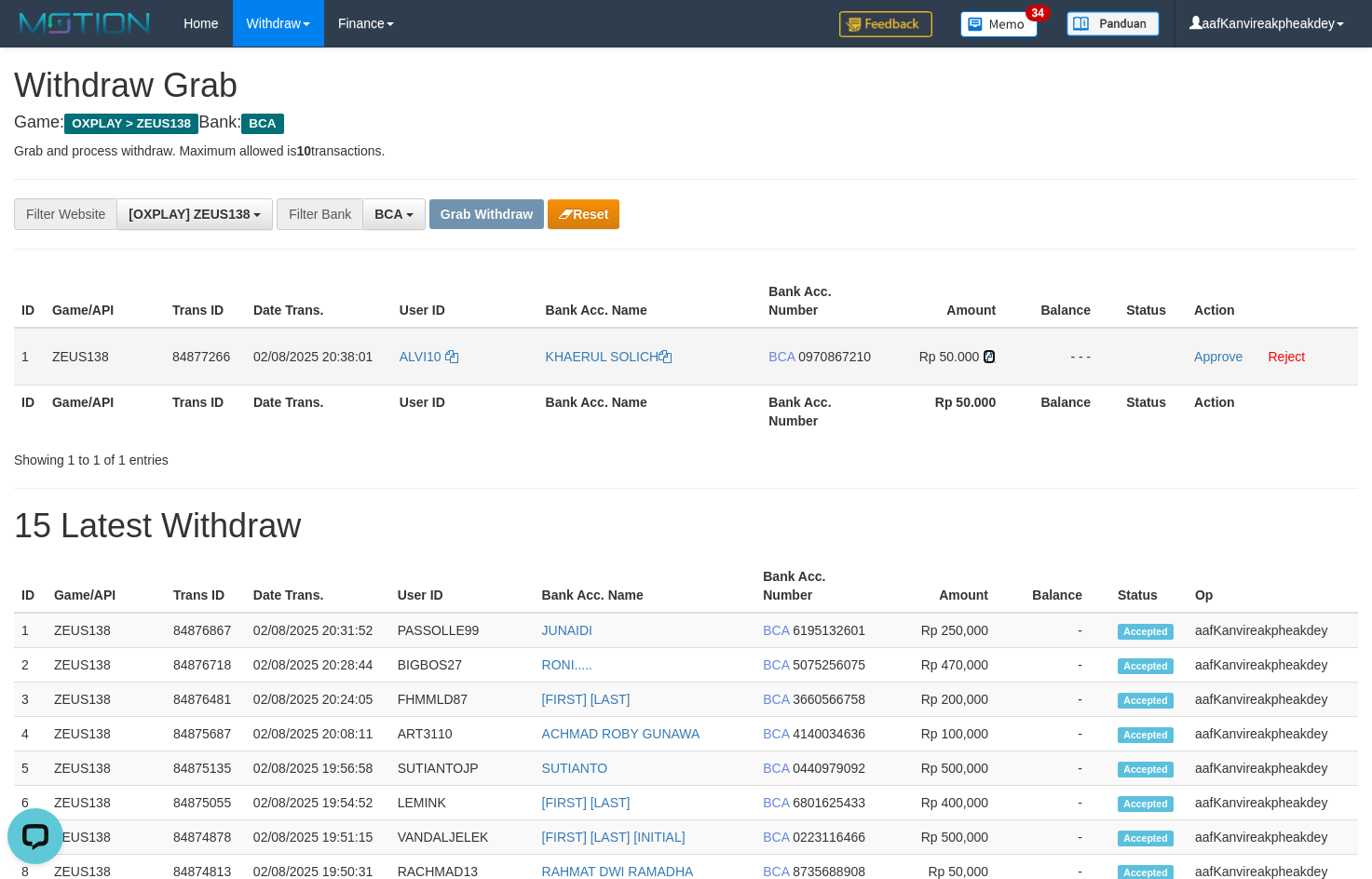 click at bounding box center (989, 357) 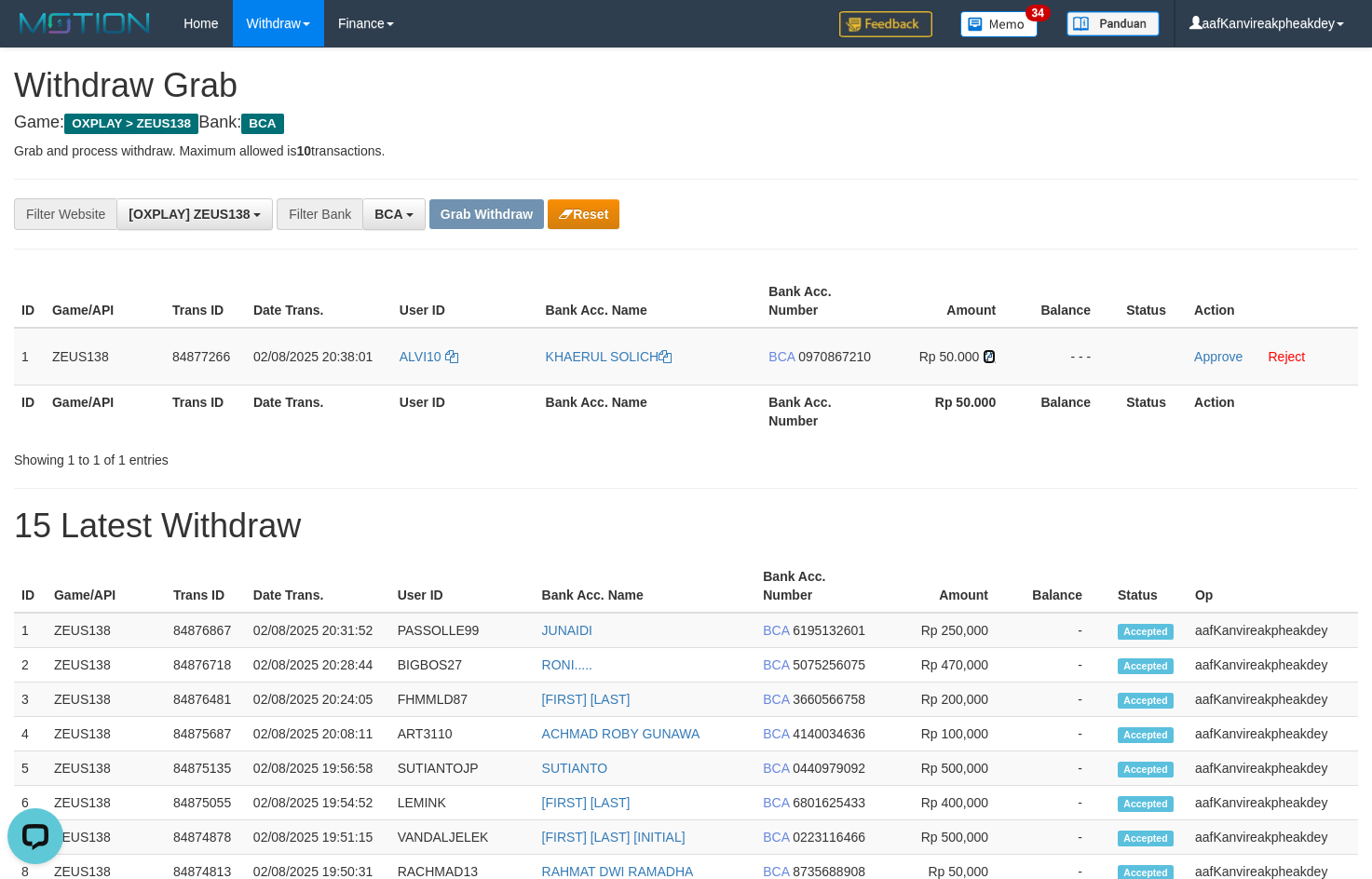 drag, startPoint x: 991, startPoint y: 357, endPoint x: 1358, endPoint y: 377, distance: 367.54456 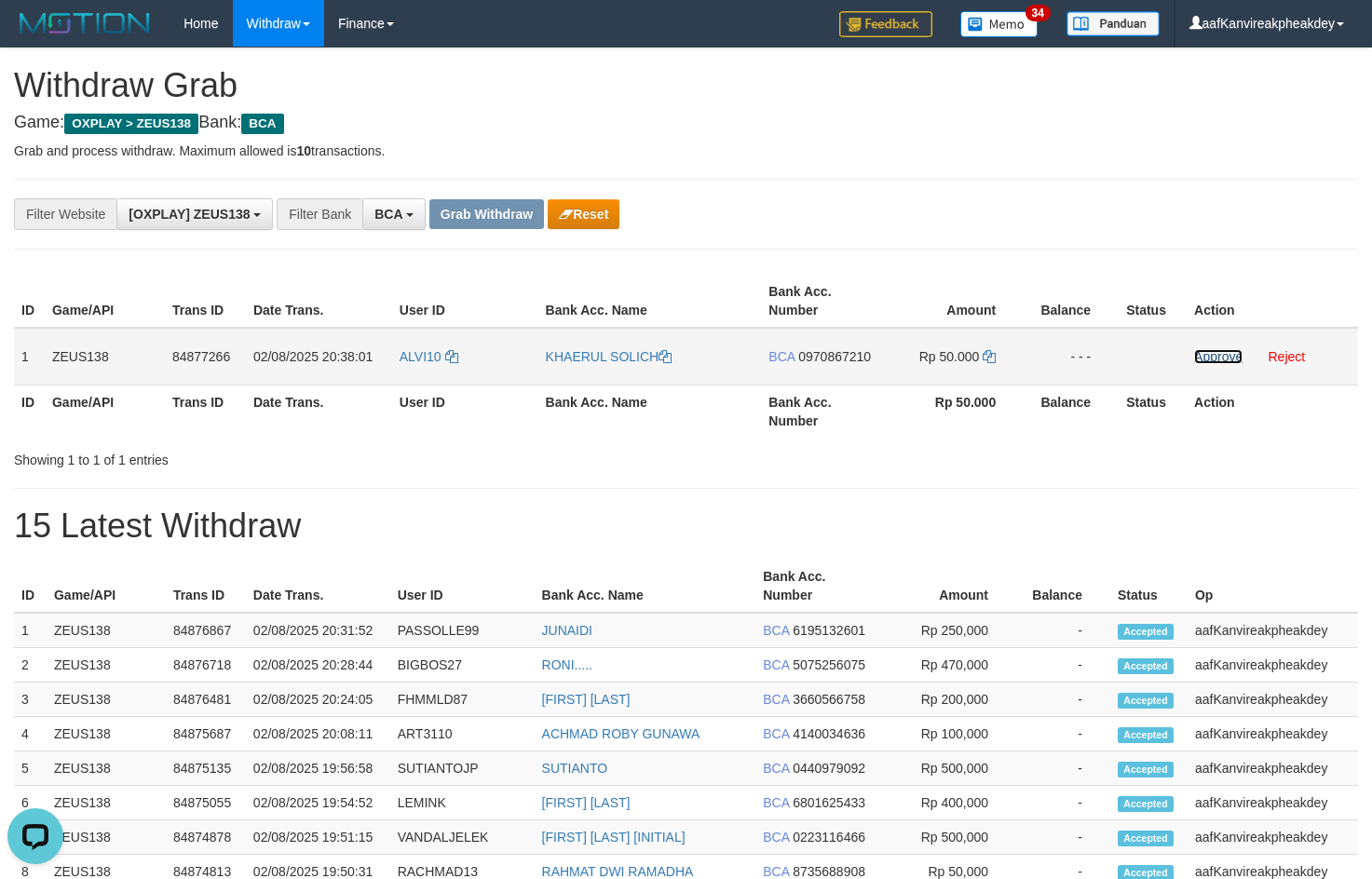 drag, startPoint x: 1207, startPoint y: 357, endPoint x: 847, endPoint y: 375, distance: 360.44972 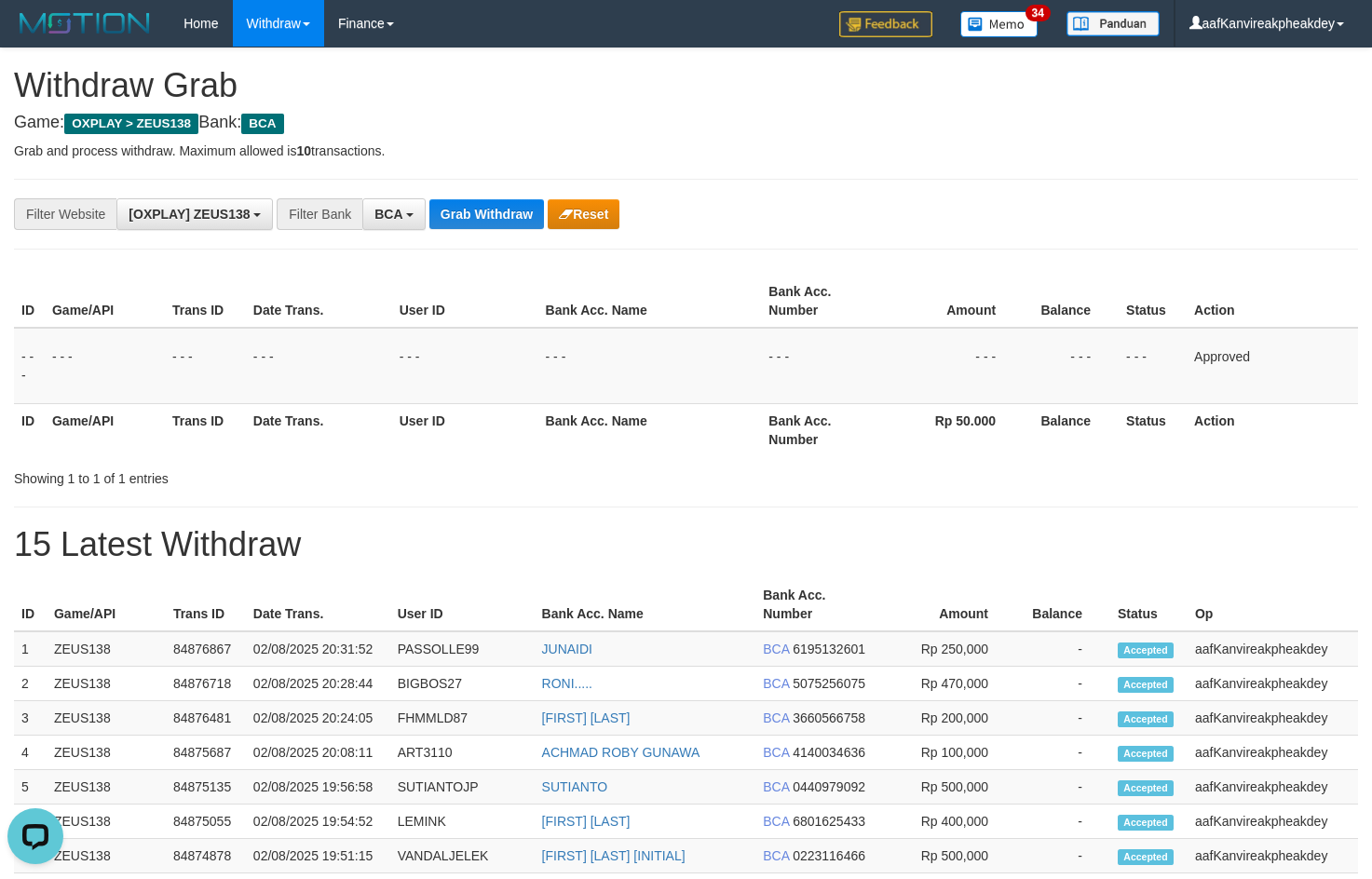 click on "**********" at bounding box center (686, 214) 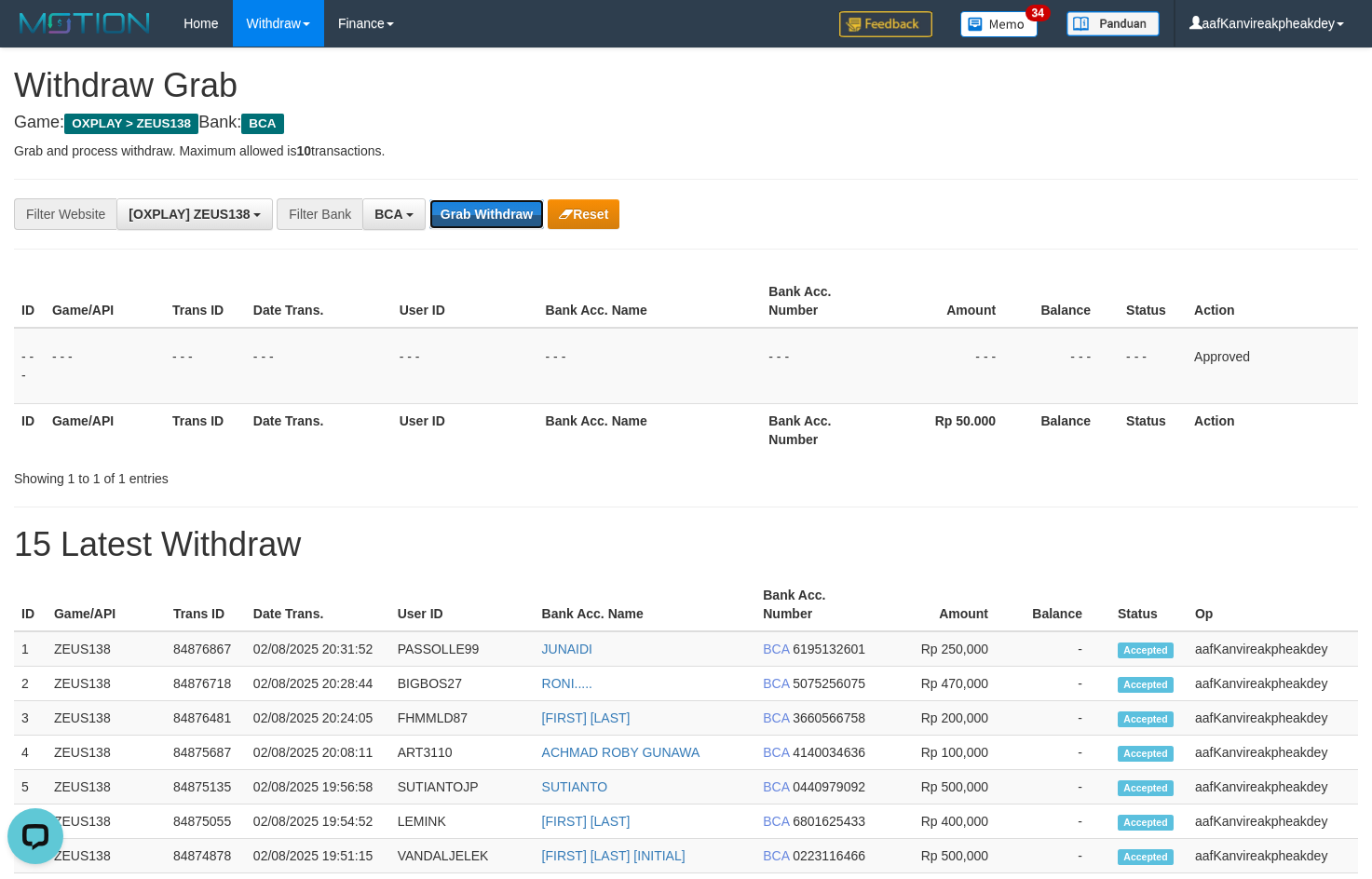click on "Grab Withdraw" at bounding box center (486, 214) 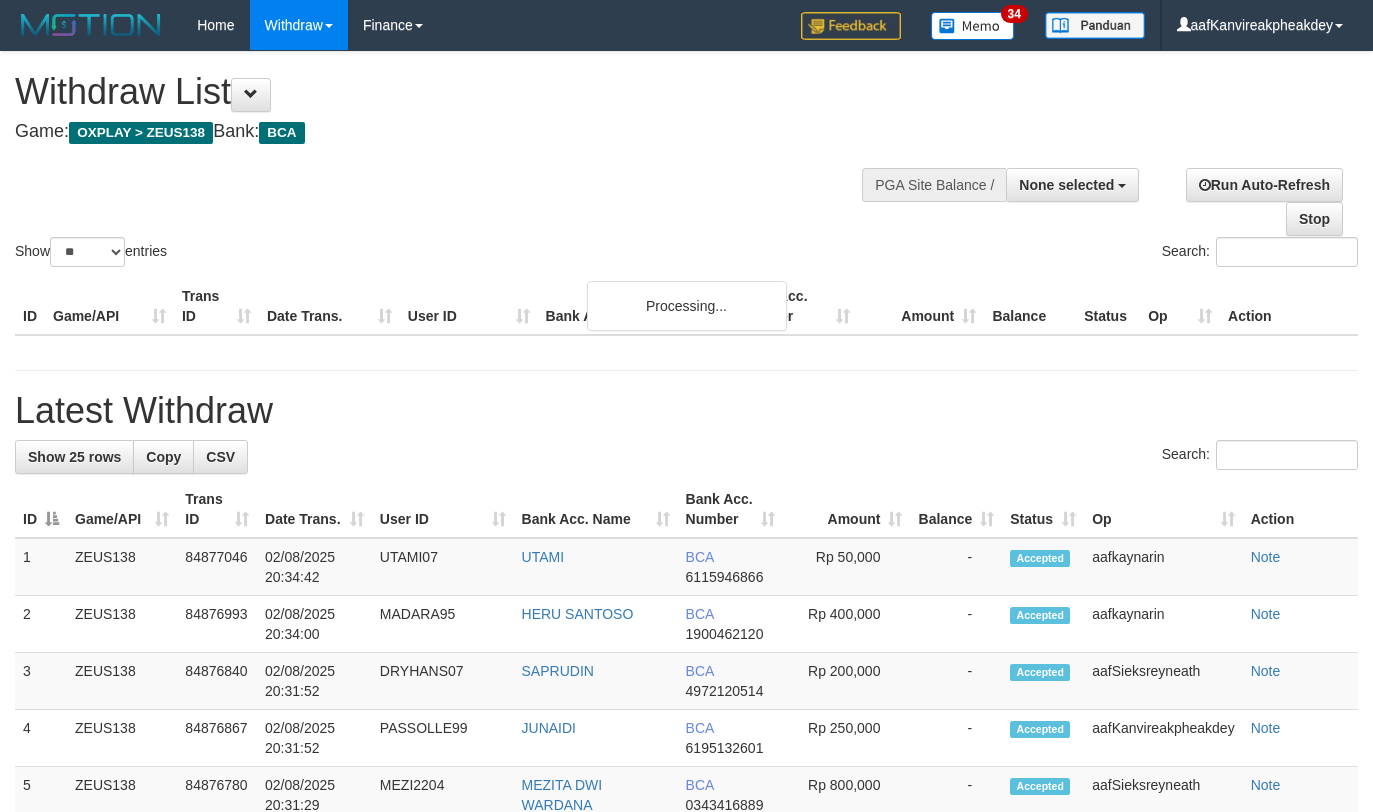 select 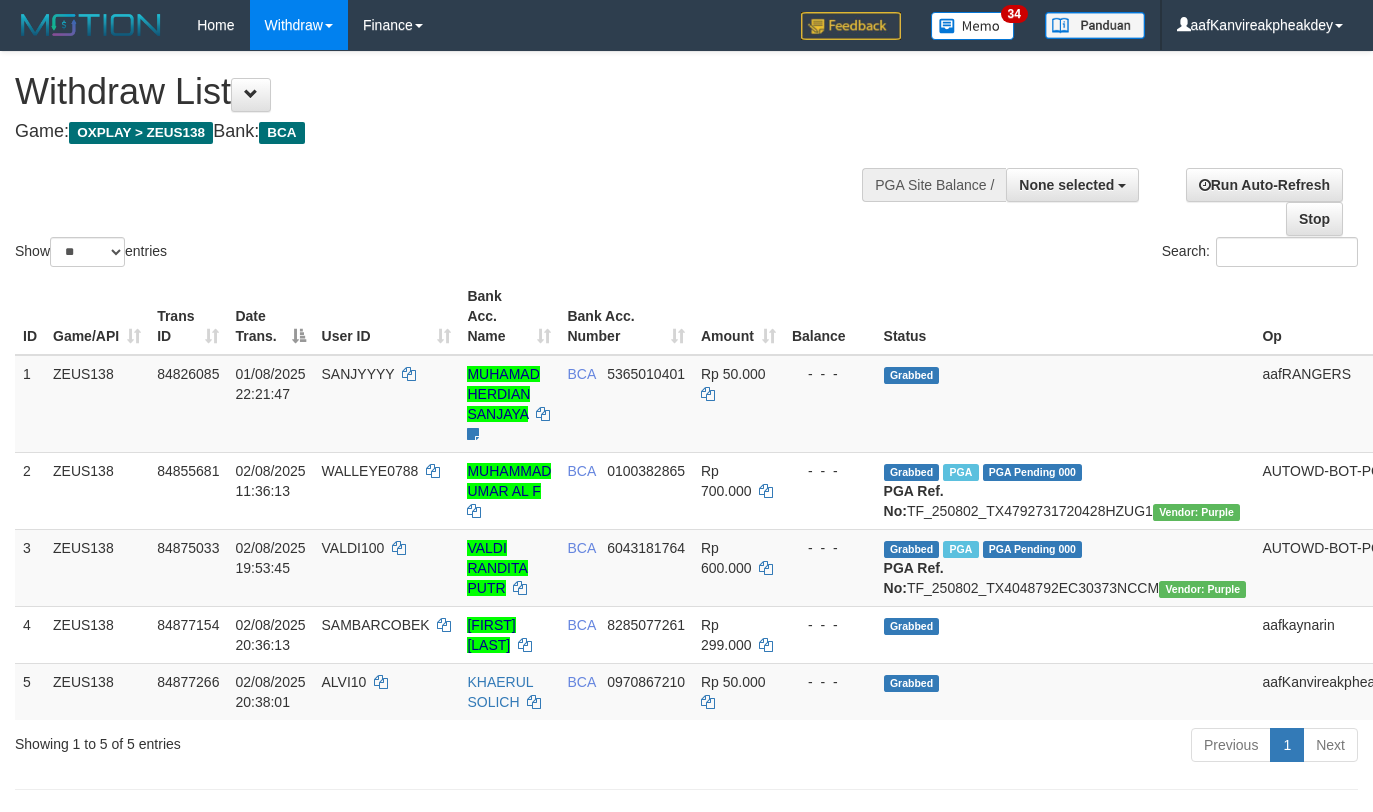 select 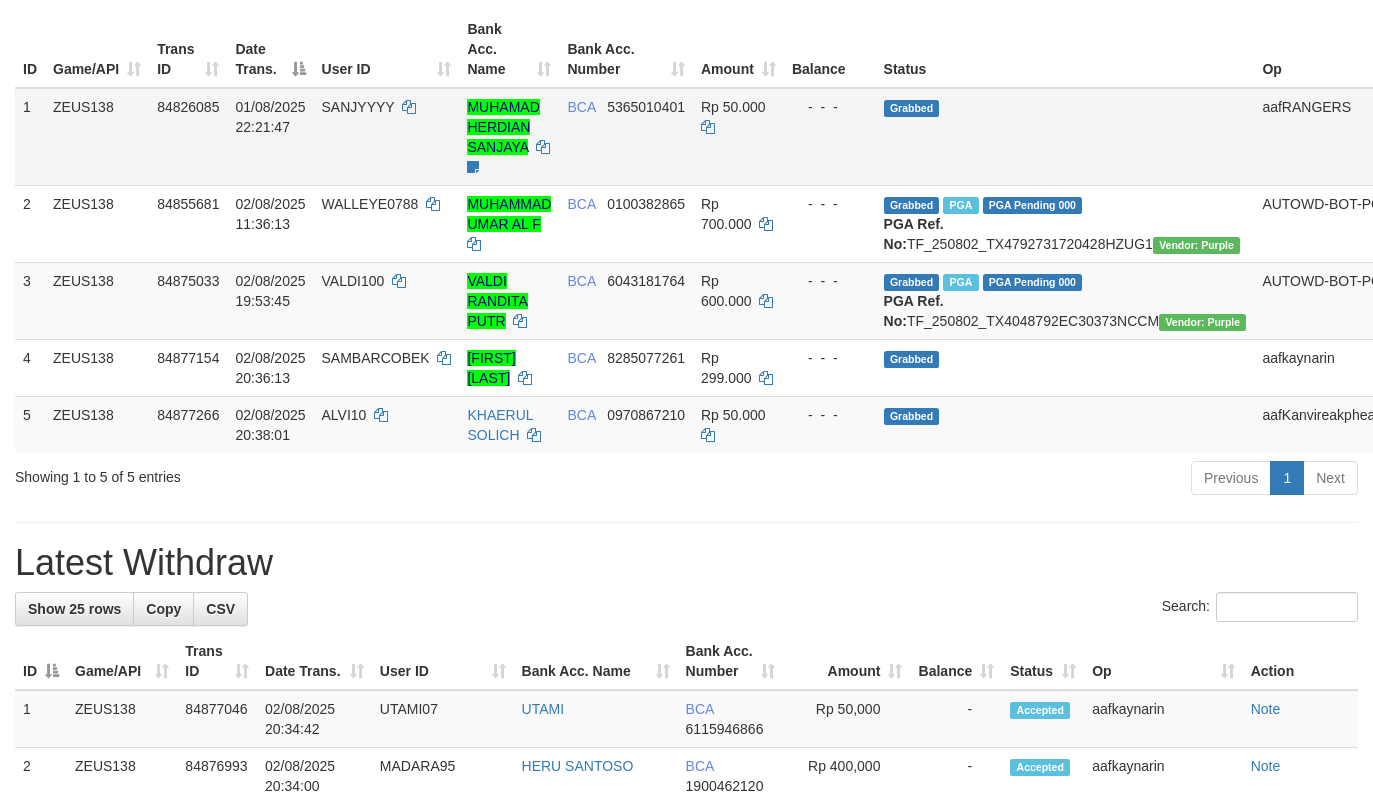 click on "-  -  -" at bounding box center [830, 137] 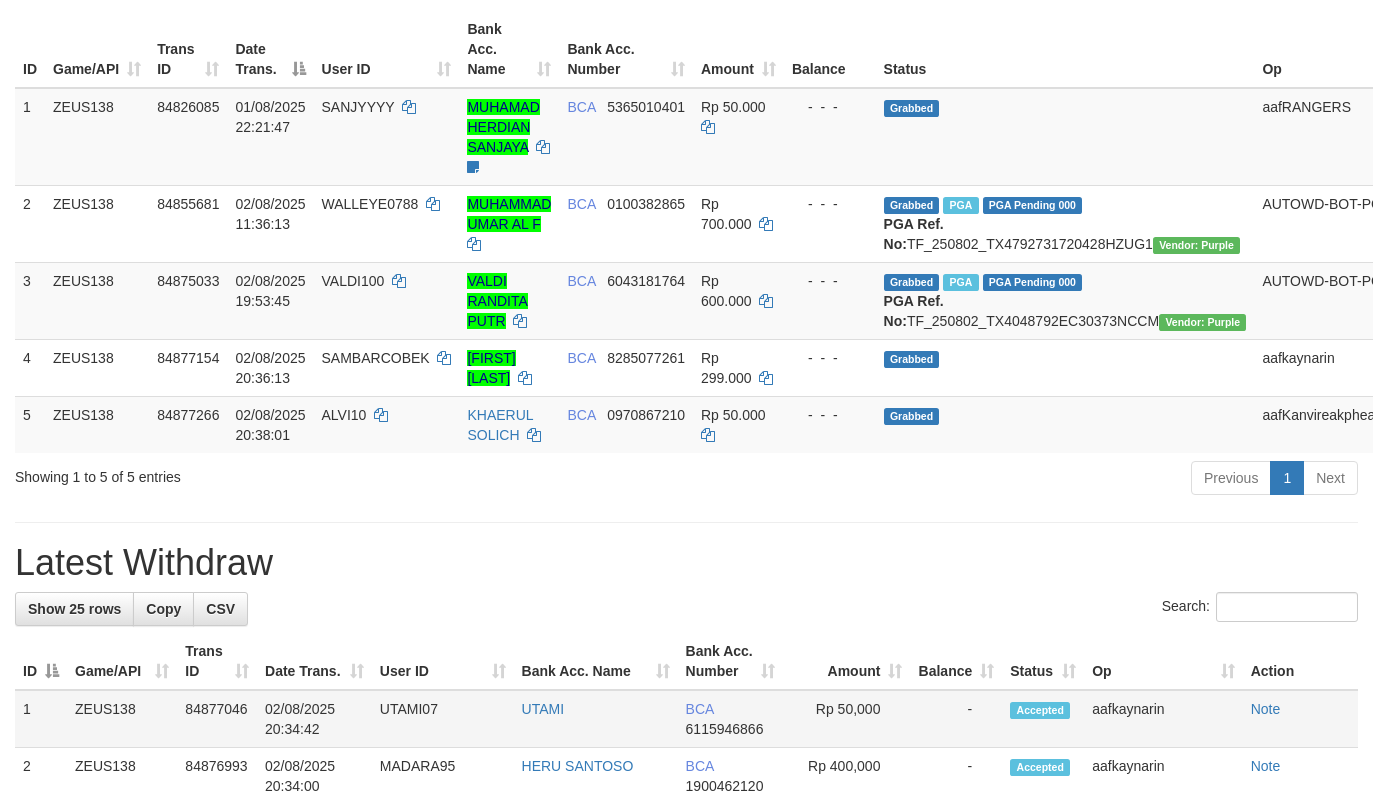 scroll, scrollTop: 267, scrollLeft: 0, axis: vertical 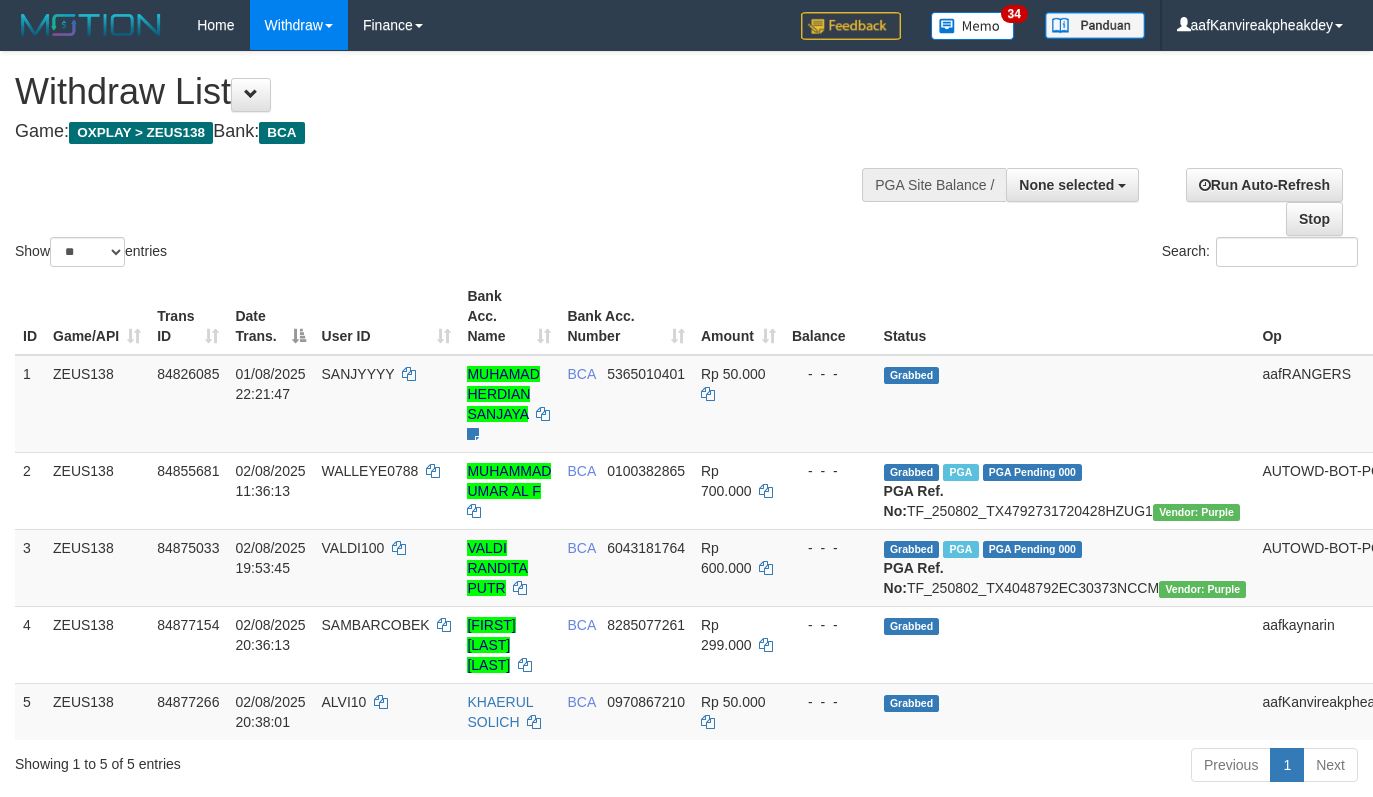 select 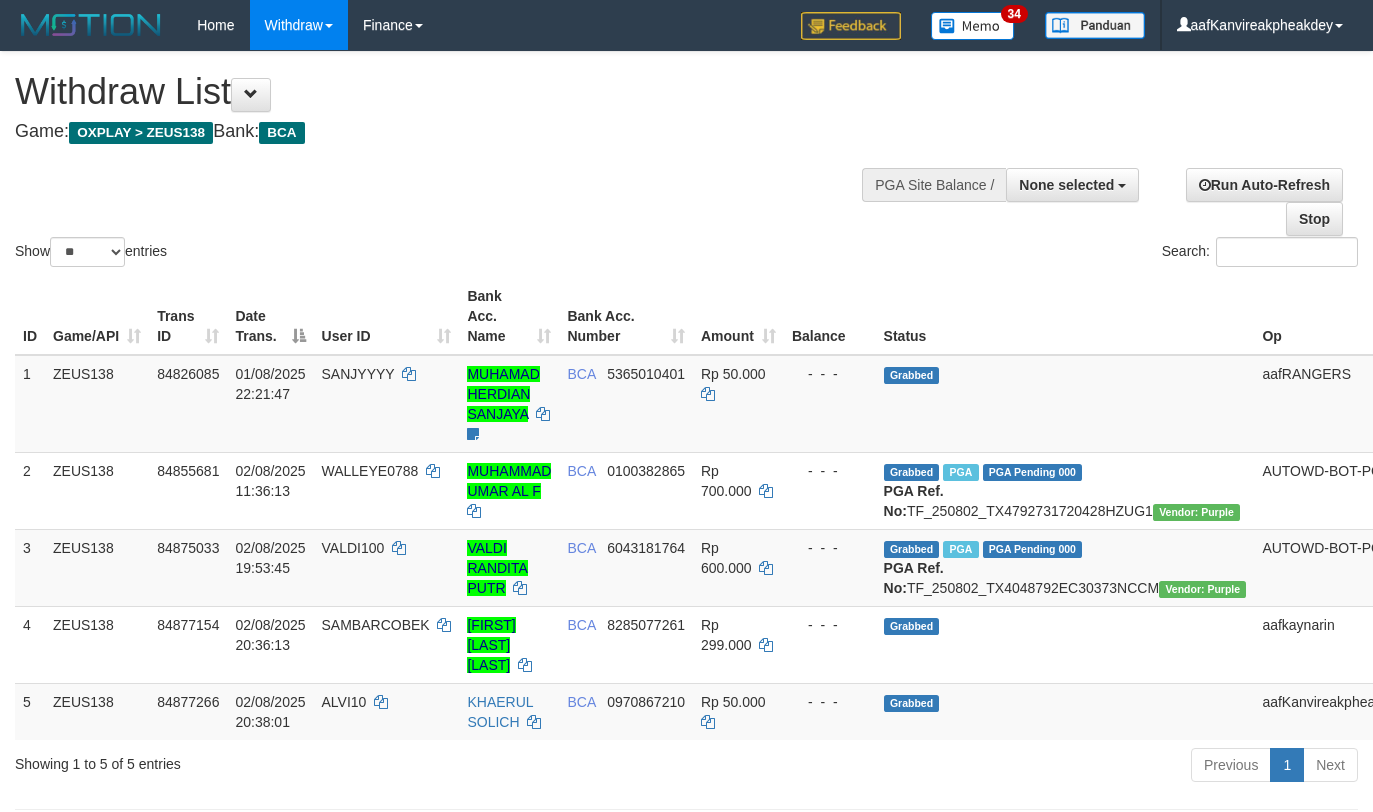 select 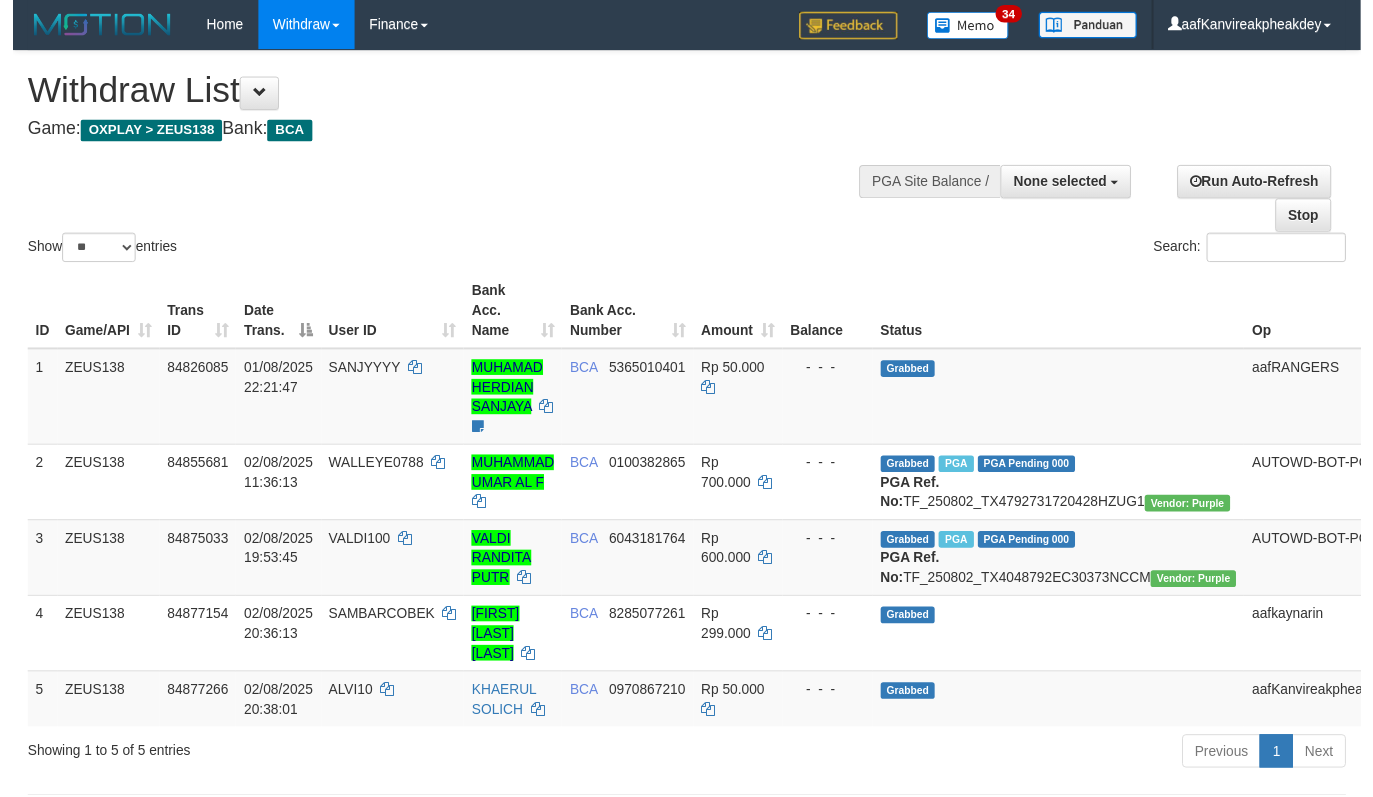 scroll, scrollTop: 267, scrollLeft: 0, axis: vertical 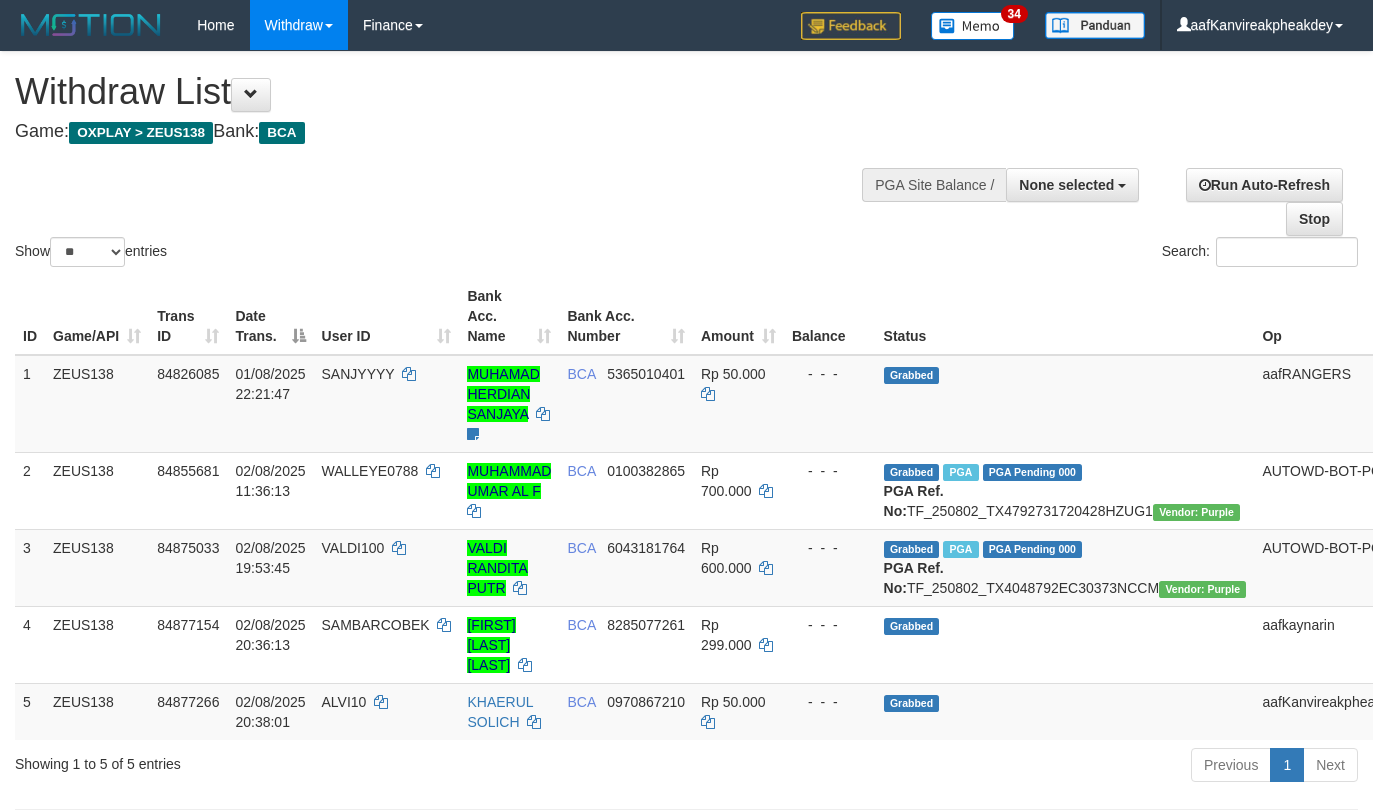 select 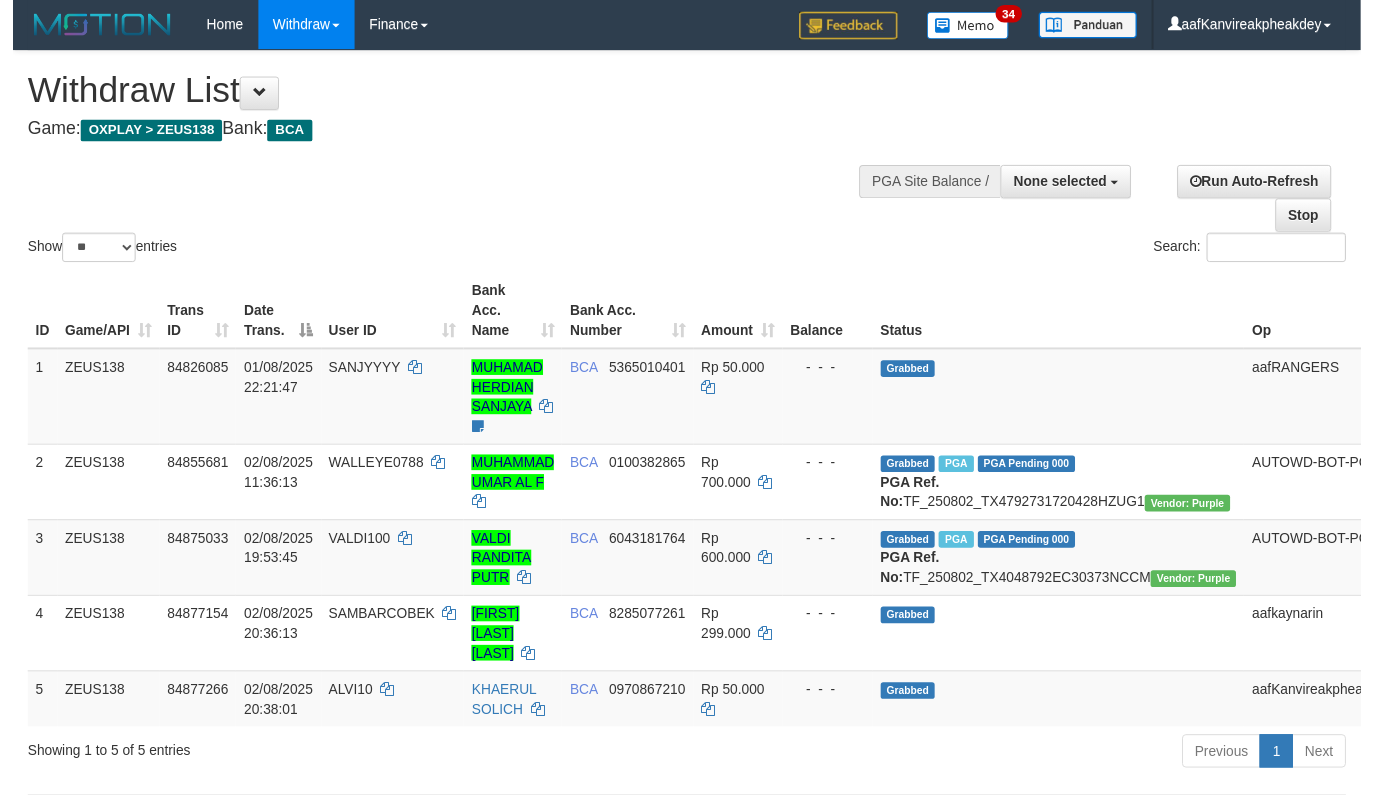 scroll, scrollTop: 267, scrollLeft: 0, axis: vertical 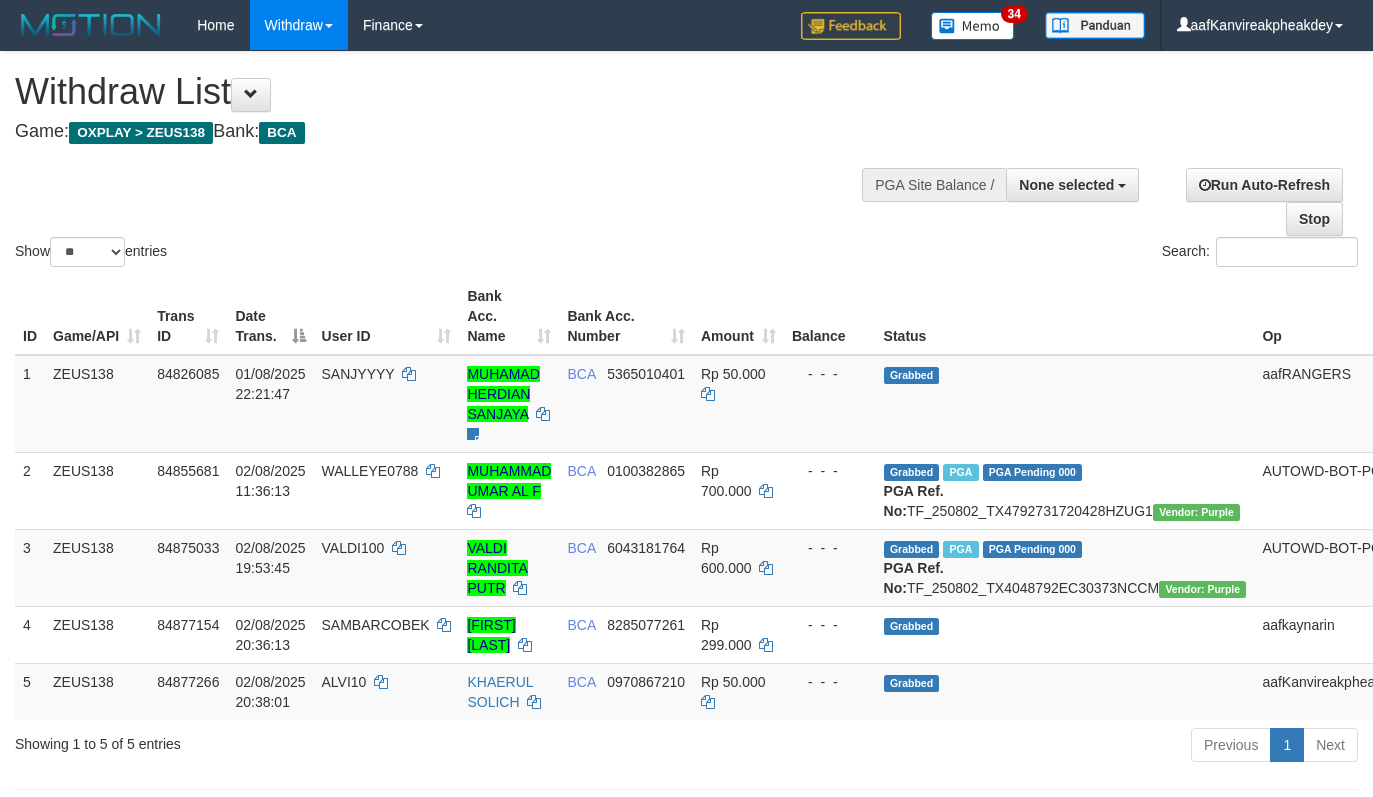 select 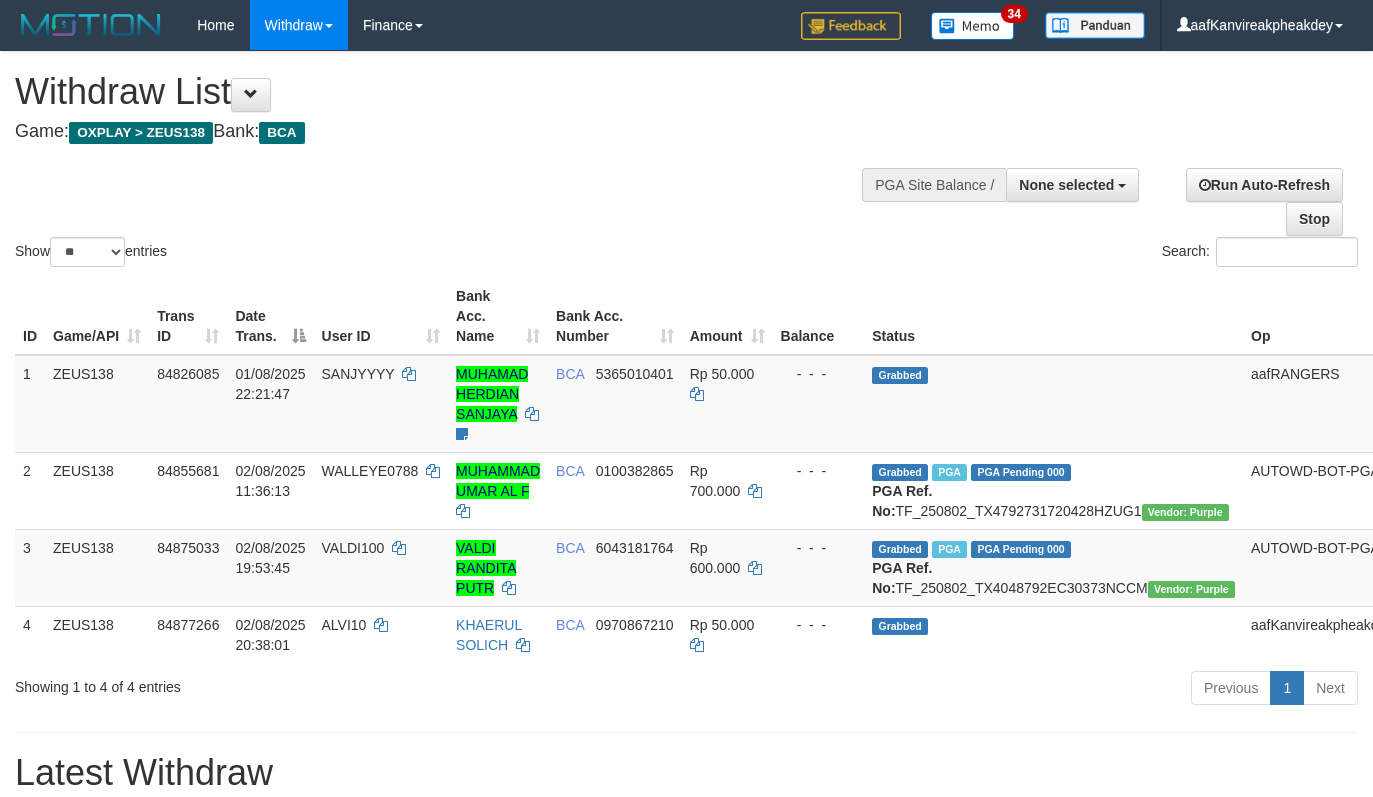 select 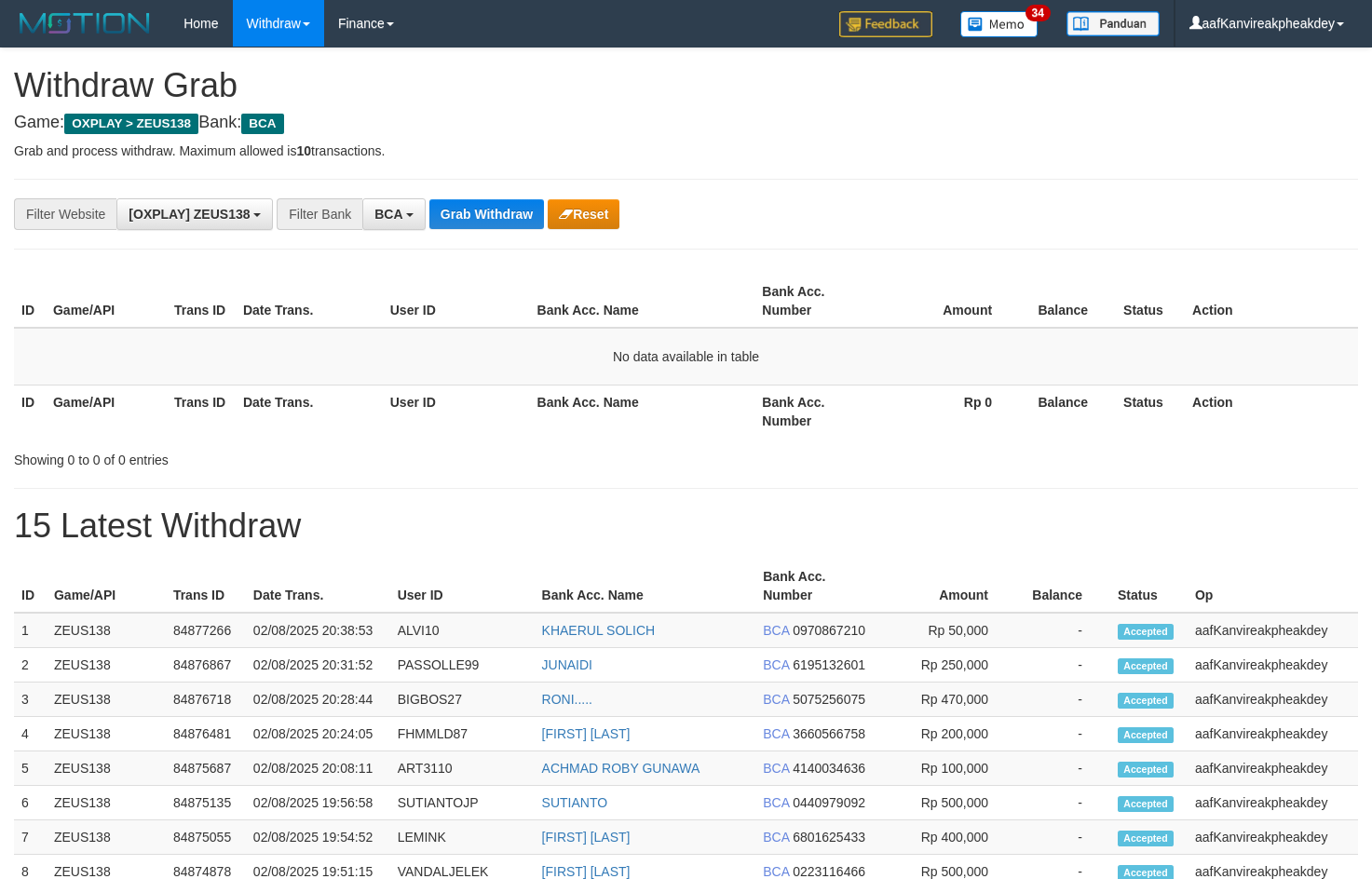 scroll, scrollTop: 0, scrollLeft: 0, axis: both 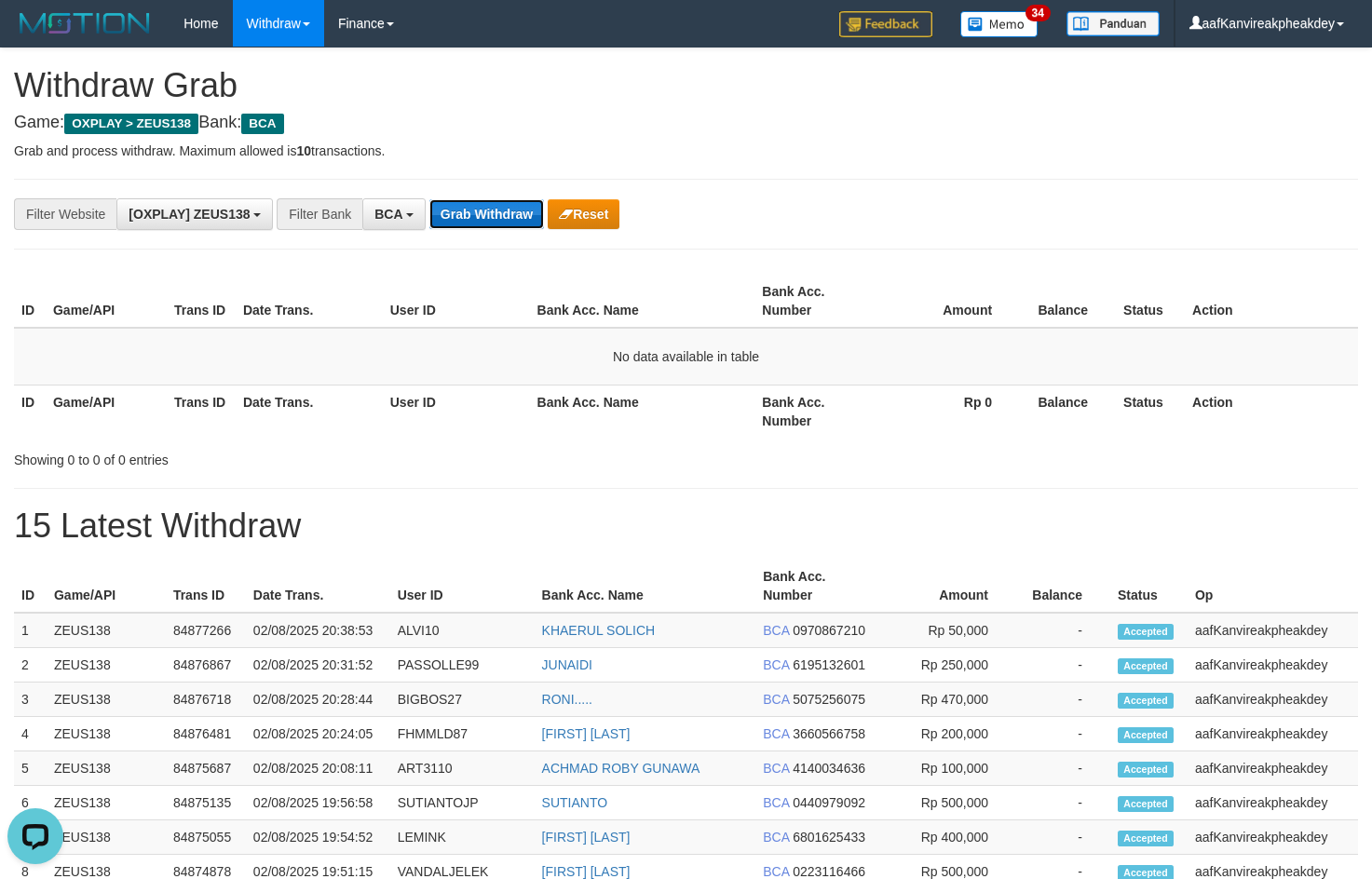 click on "Grab Withdraw" at bounding box center (486, 214) 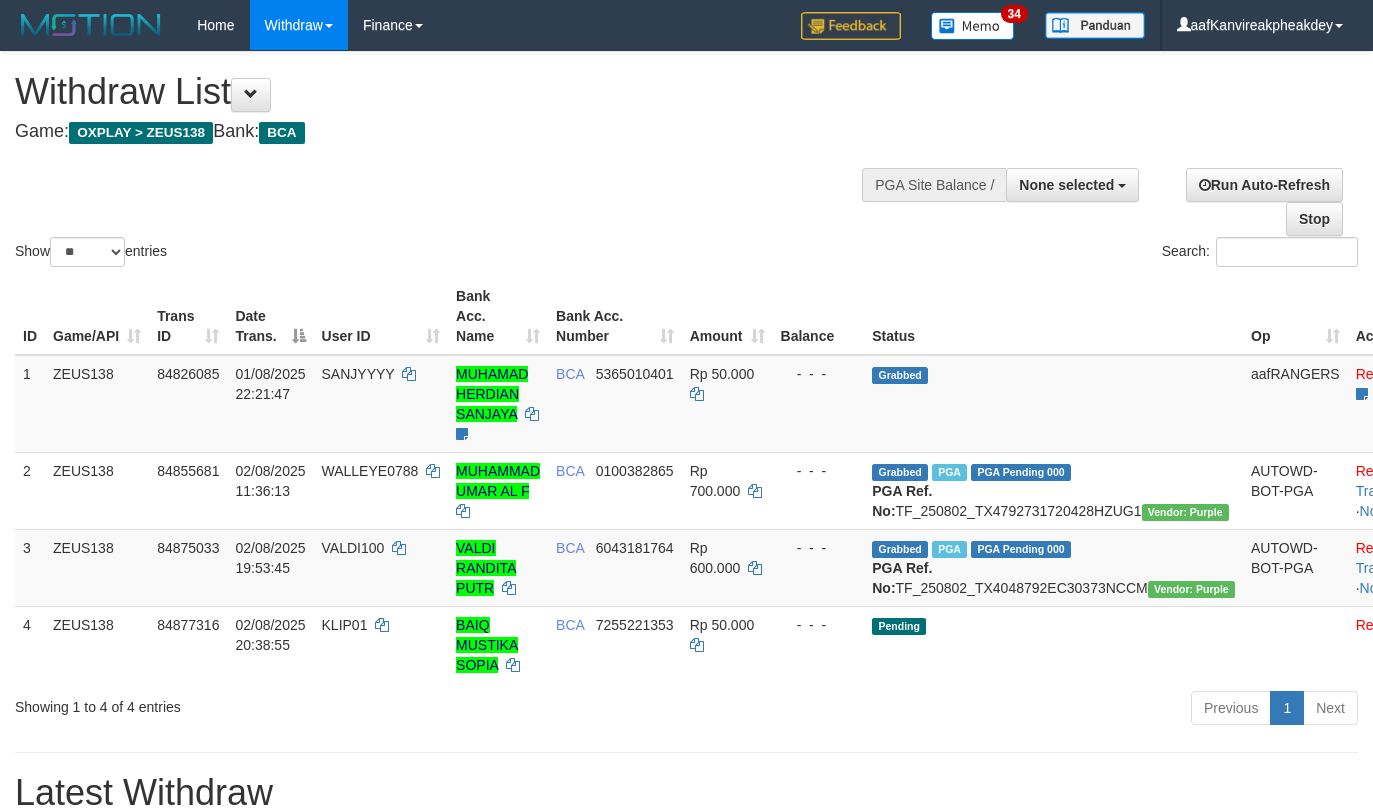 select 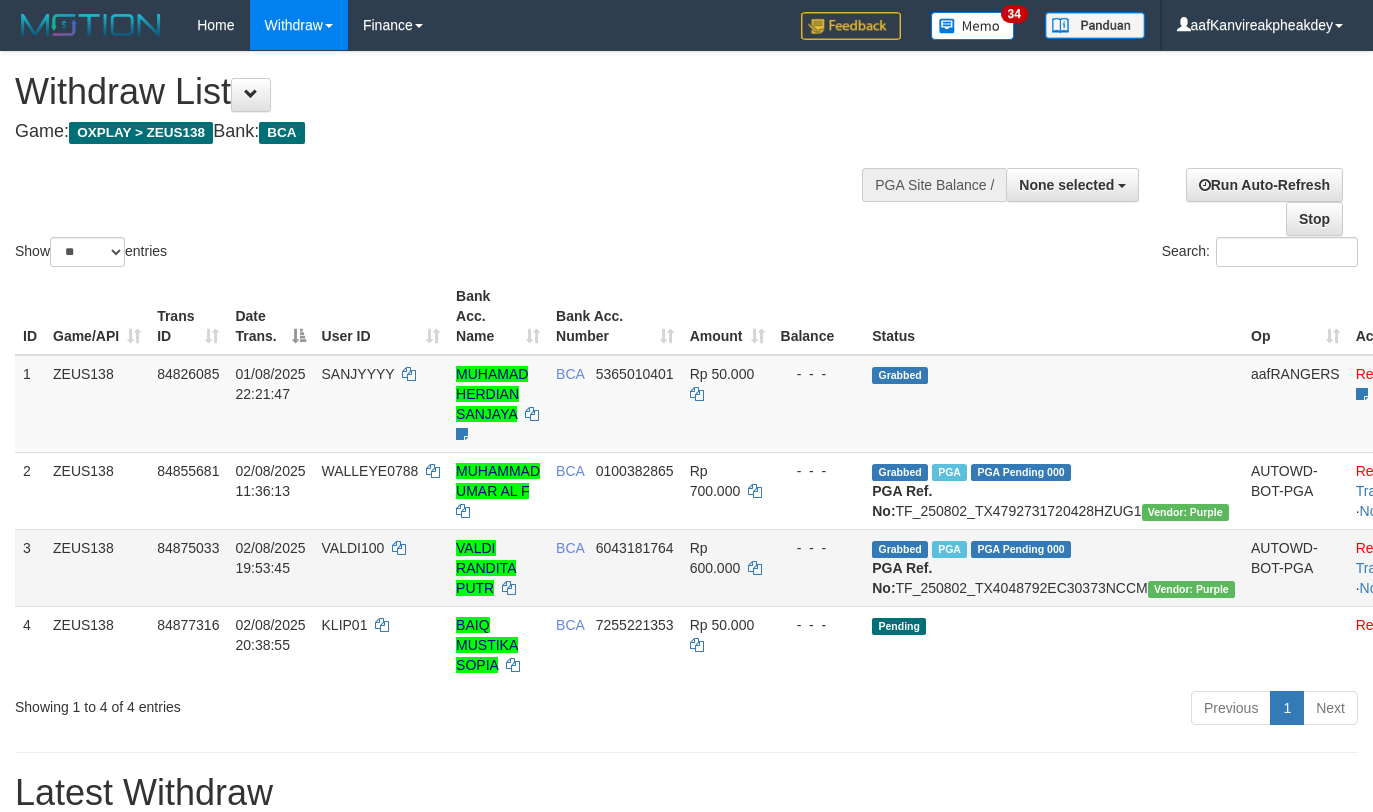 scroll, scrollTop: 267, scrollLeft: 0, axis: vertical 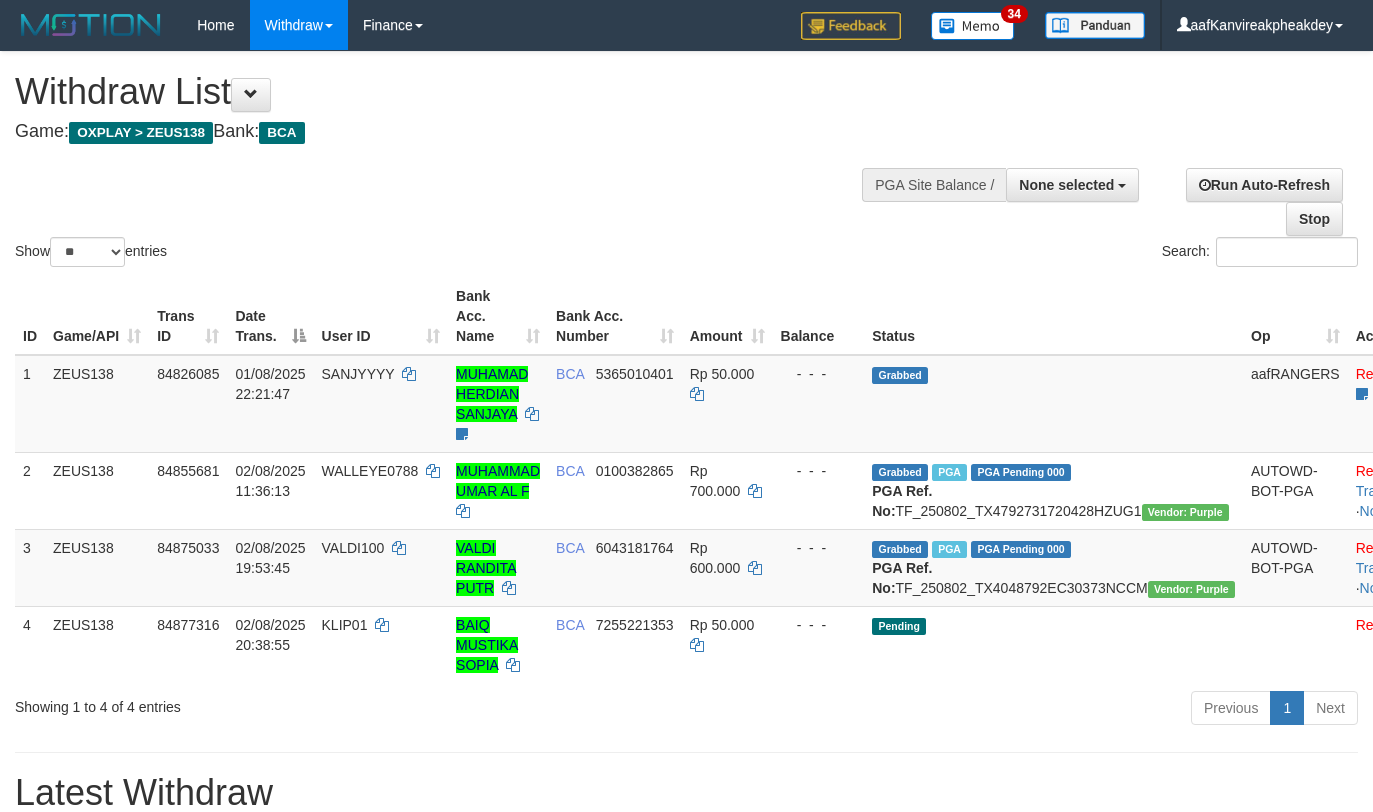 select 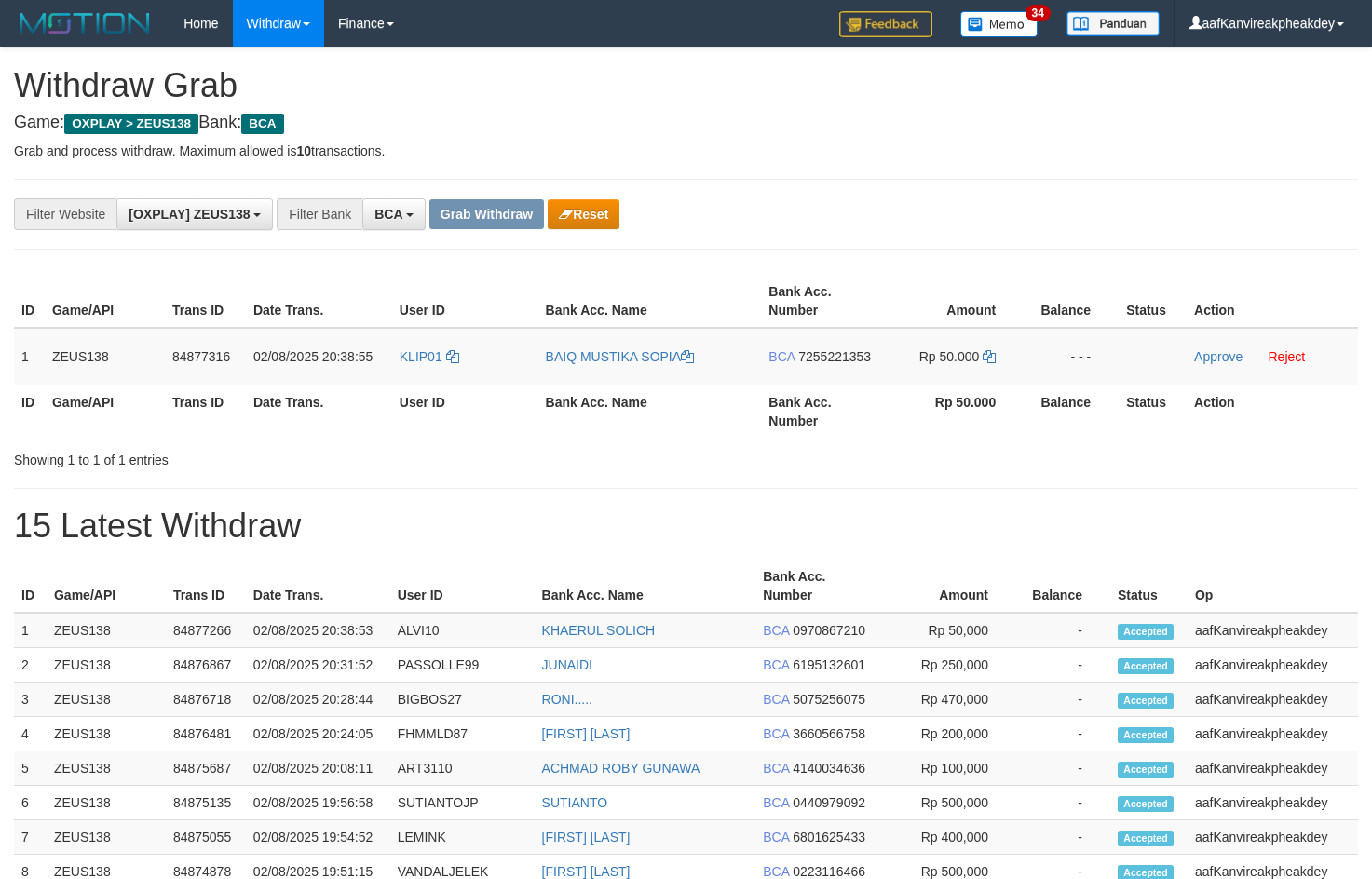 scroll, scrollTop: 0, scrollLeft: 0, axis: both 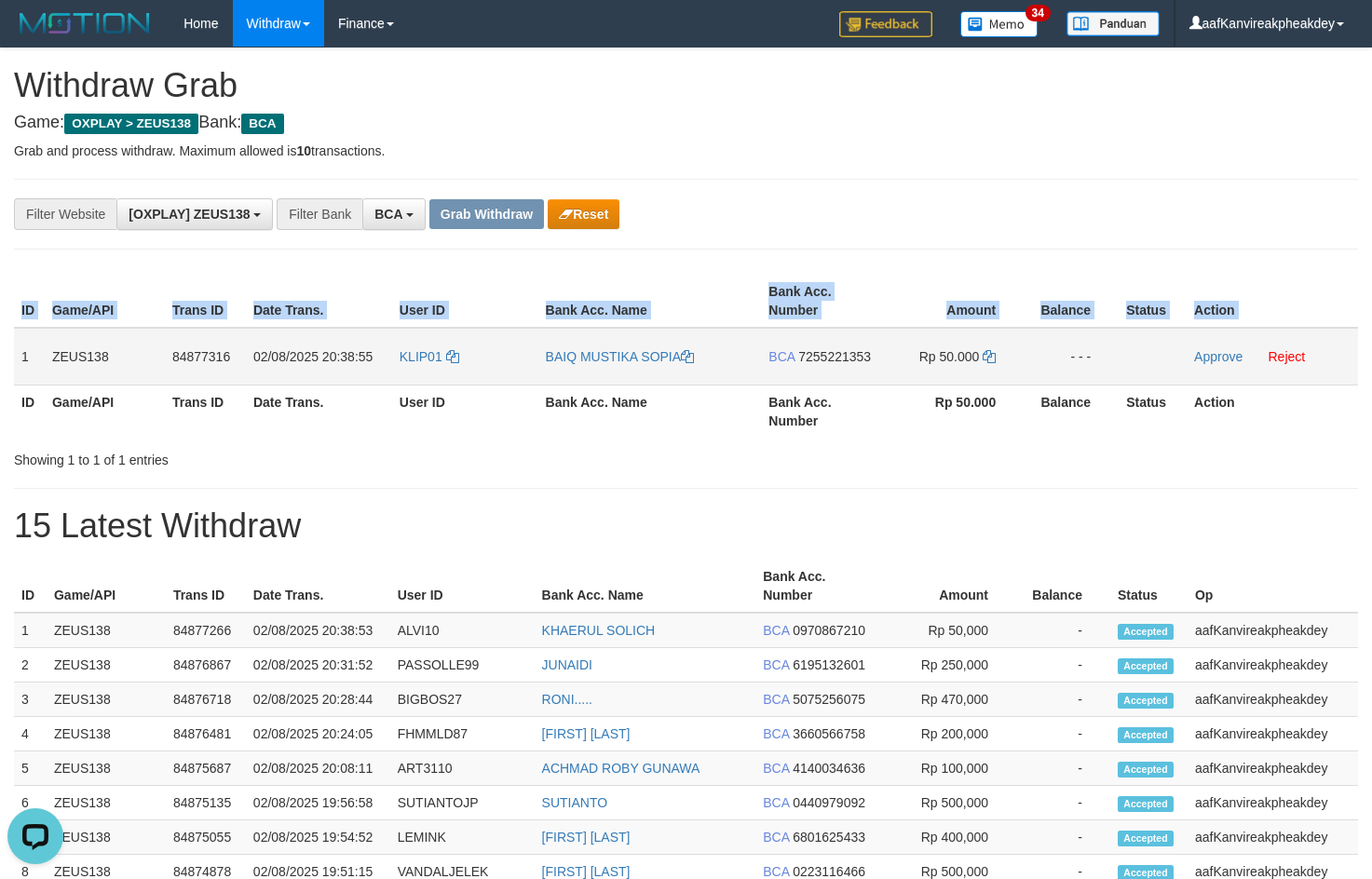 copy on "ID Game/API Trans ID Date Trans. User ID Bank Acc. Name Bank Acc. Number Amount Balance Status Action" 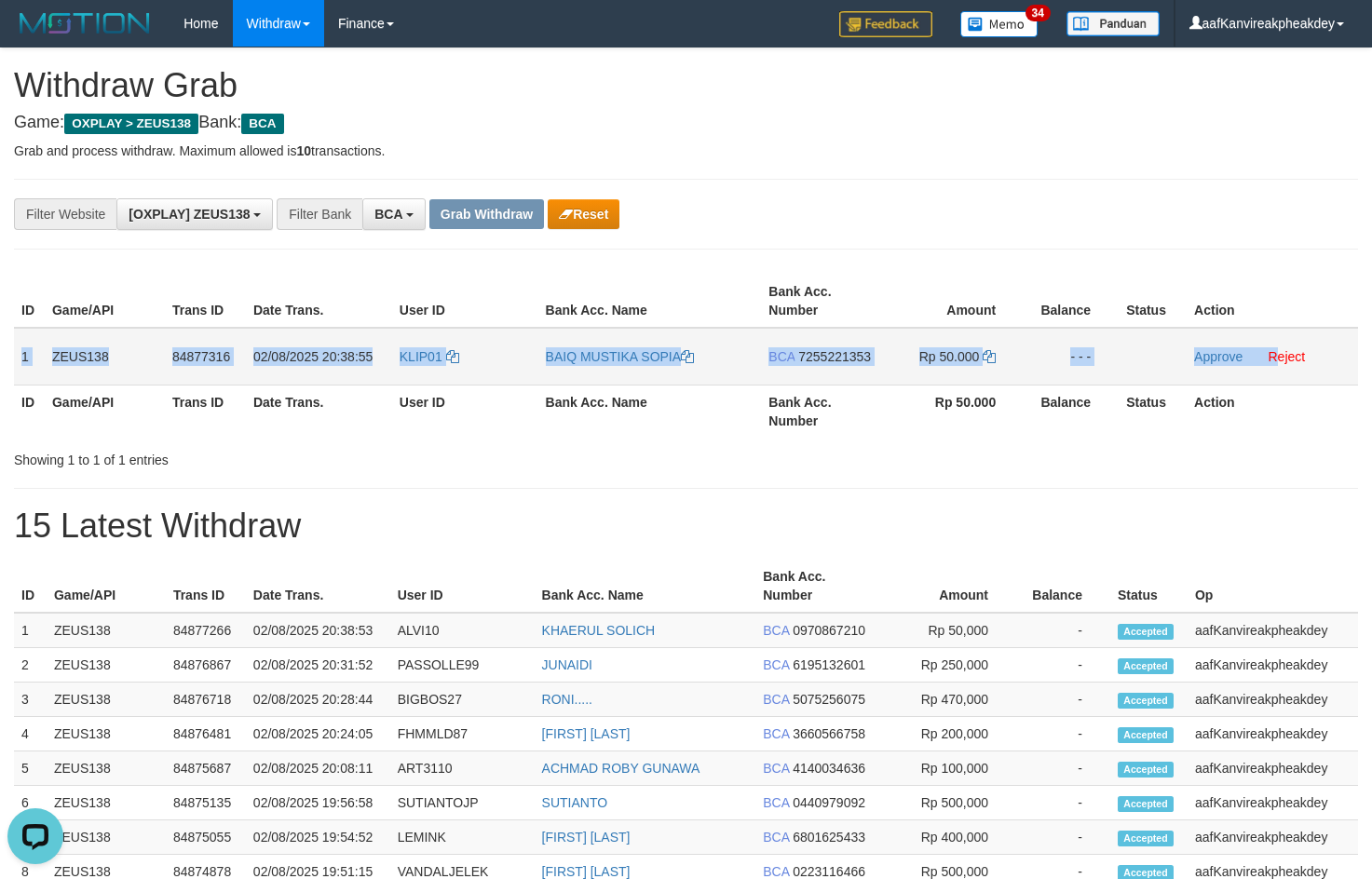 copy on "1
ZEUS138
84877316
02/08/2025 20:38:55
KLIP01
[FIRST] [LAST]
BCA
[PHONE]
Rp 50.000
- - -
Approve
R" 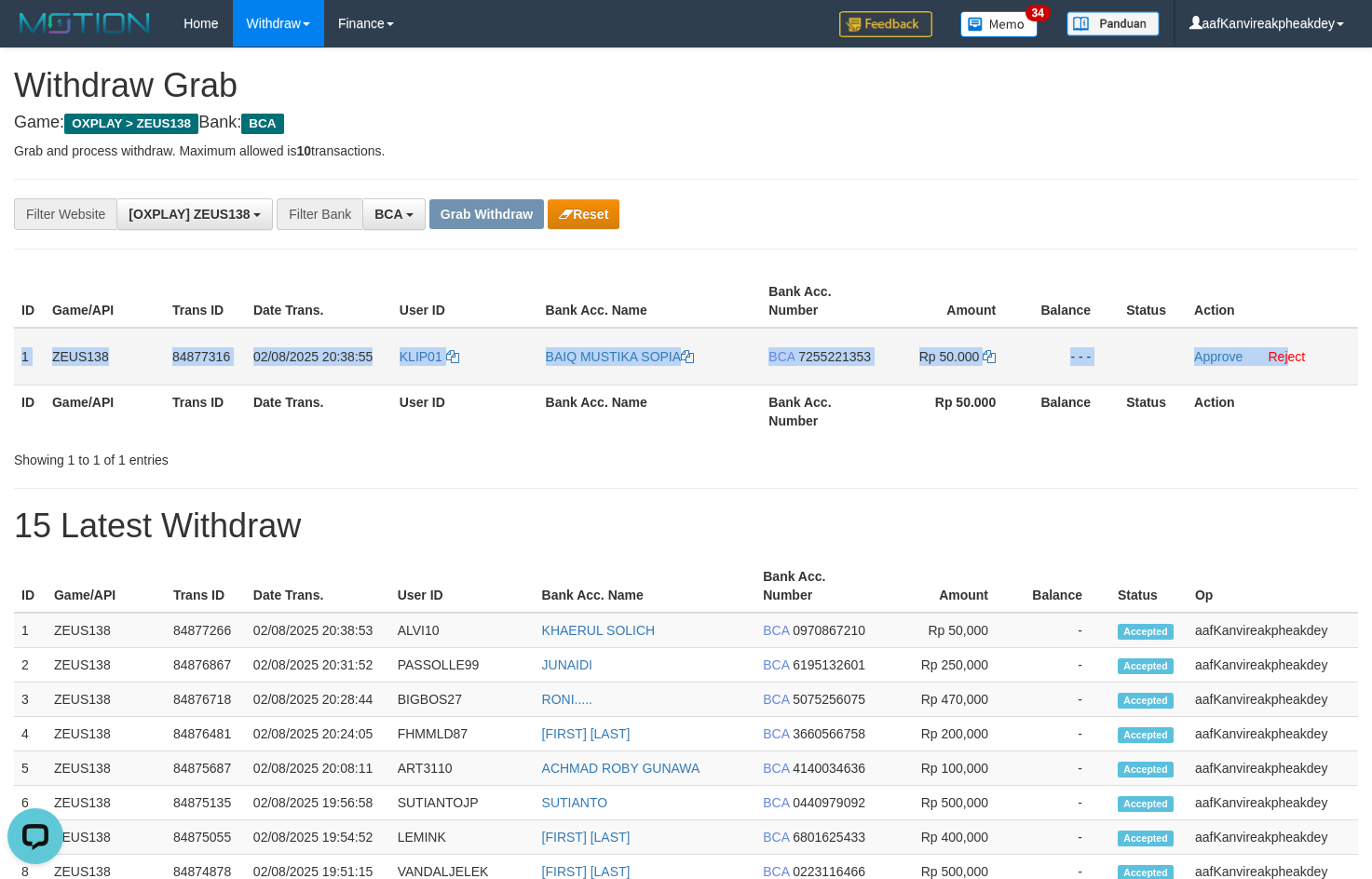 drag, startPoint x: 20, startPoint y: 359, endPoint x: 1301, endPoint y: 341, distance: 1281.1265 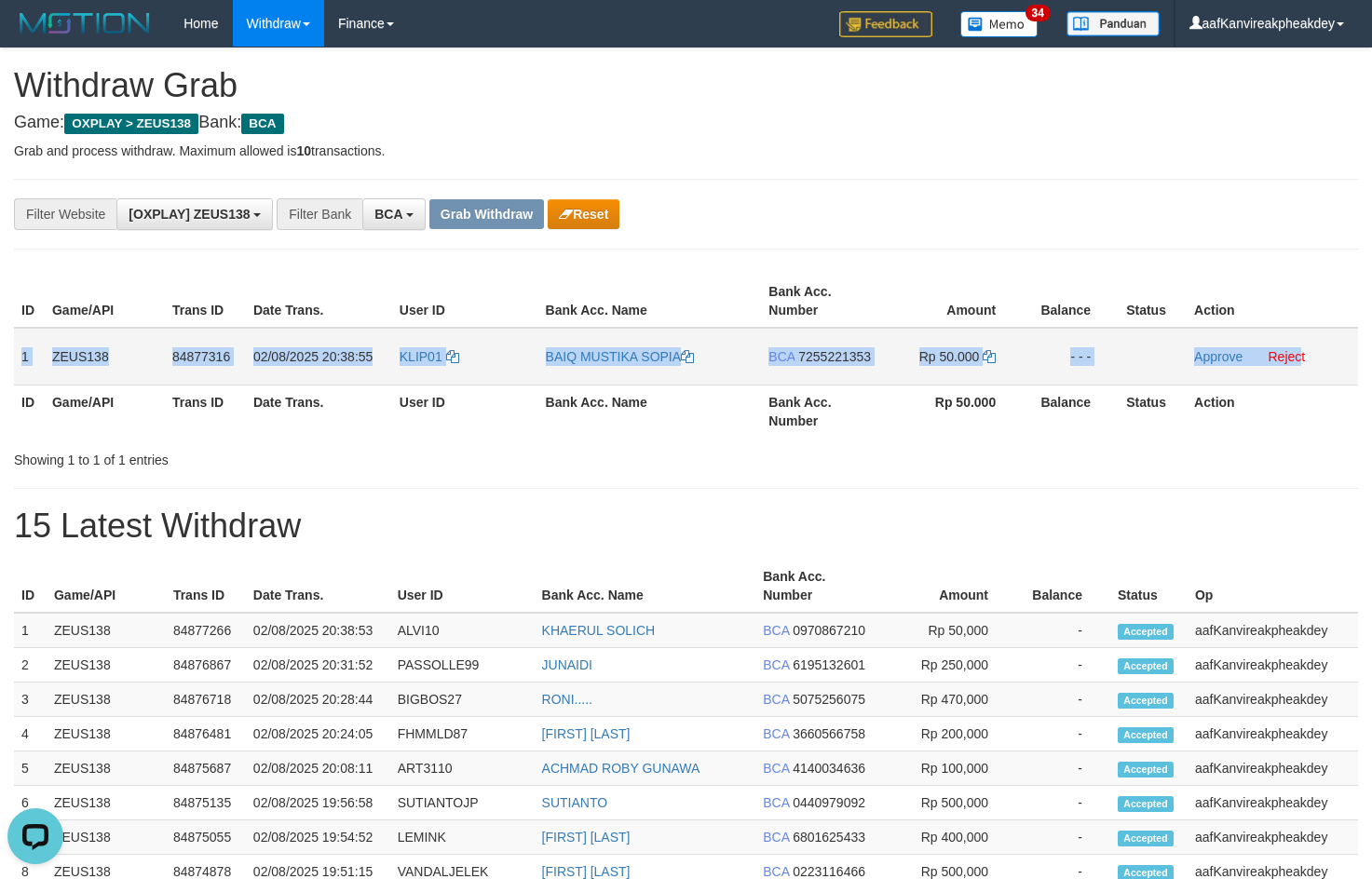 copy on "1
ZEUS138
84877316
02/08/2025 20:38:55
KLIP01
[FIRST] [LAST]
BCA
[PHONE]
Rp 50.000
- - -
Approve
Rejec" 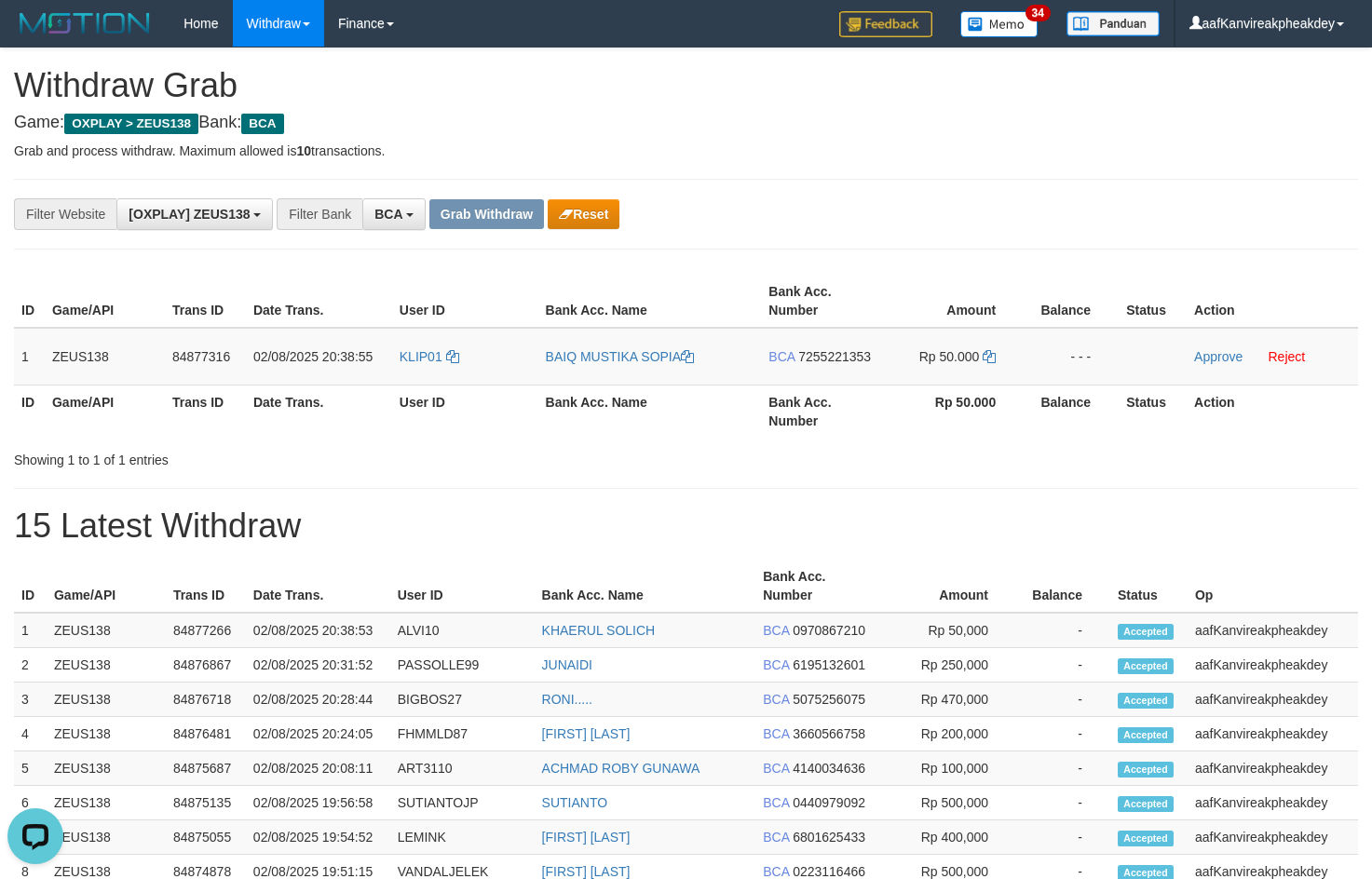 click on "**********" at bounding box center [686, 214] 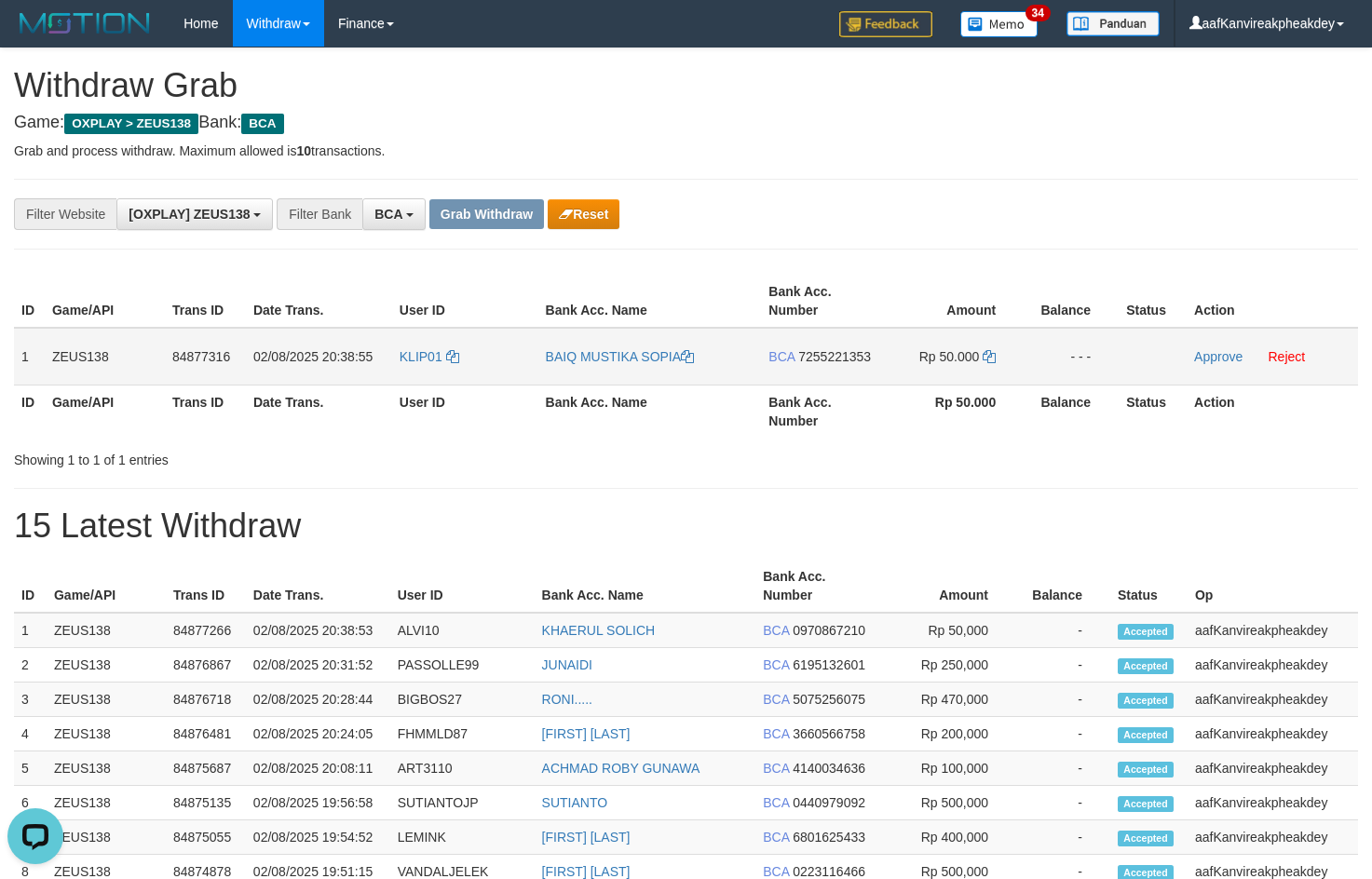 click on "7255221353" at bounding box center [835, 357] 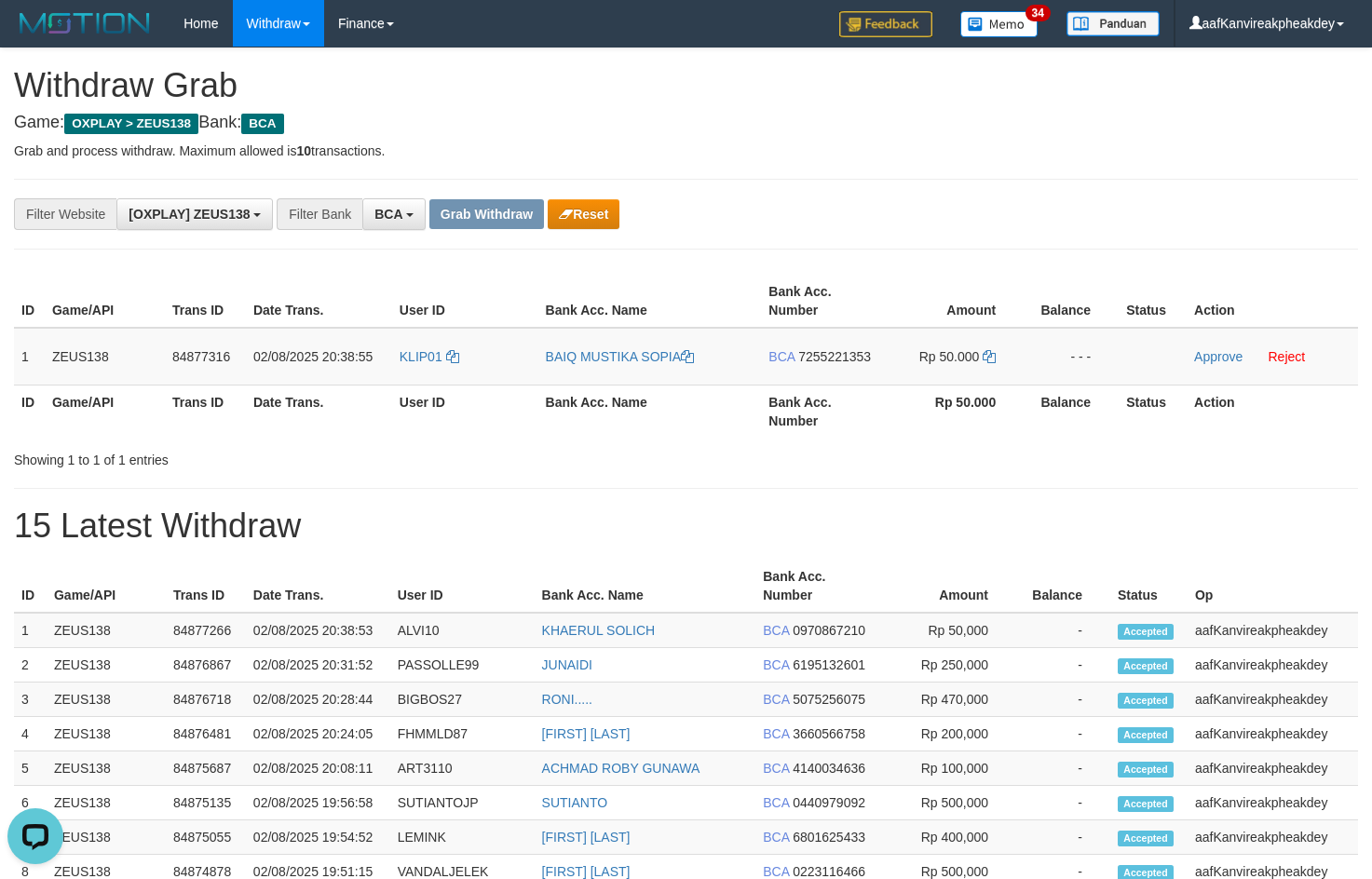 drag, startPoint x: 831, startPoint y: 357, endPoint x: 1381, endPoint y: 303, distance: 552.64455 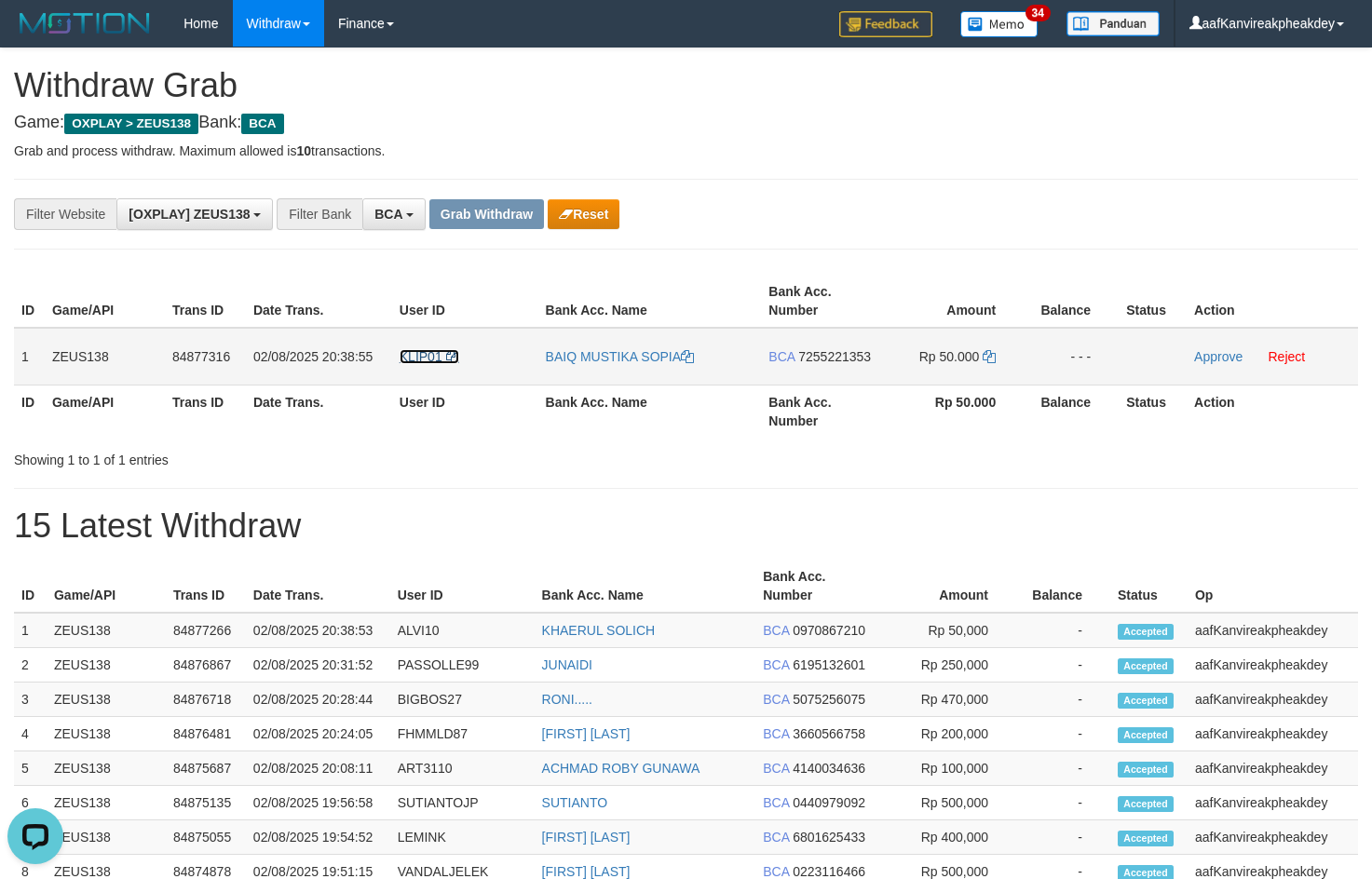 click on "KLIP01" at bounding box center (421, 357) 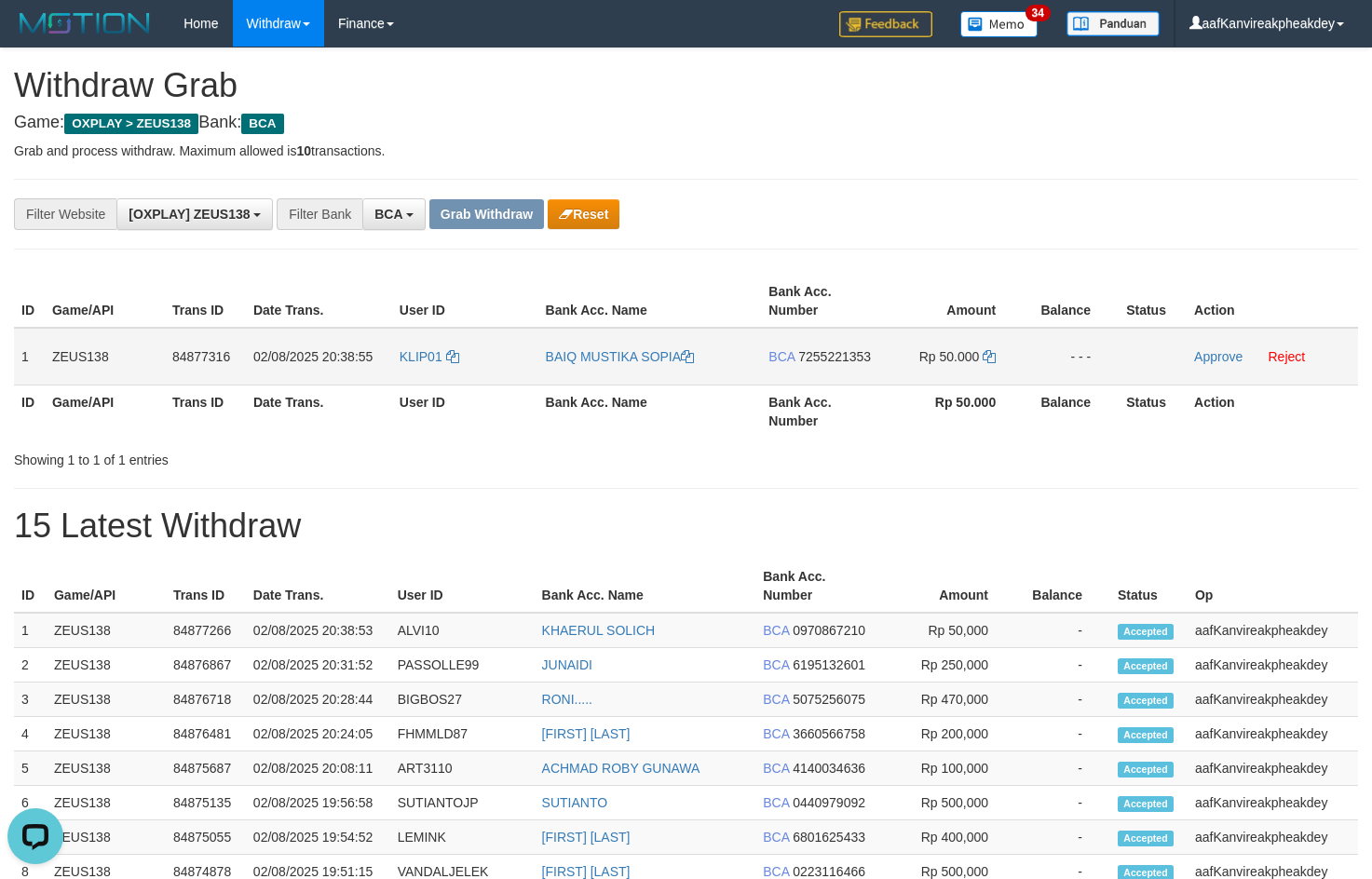 click on "KLIP01" at bounding box center [465, 357] 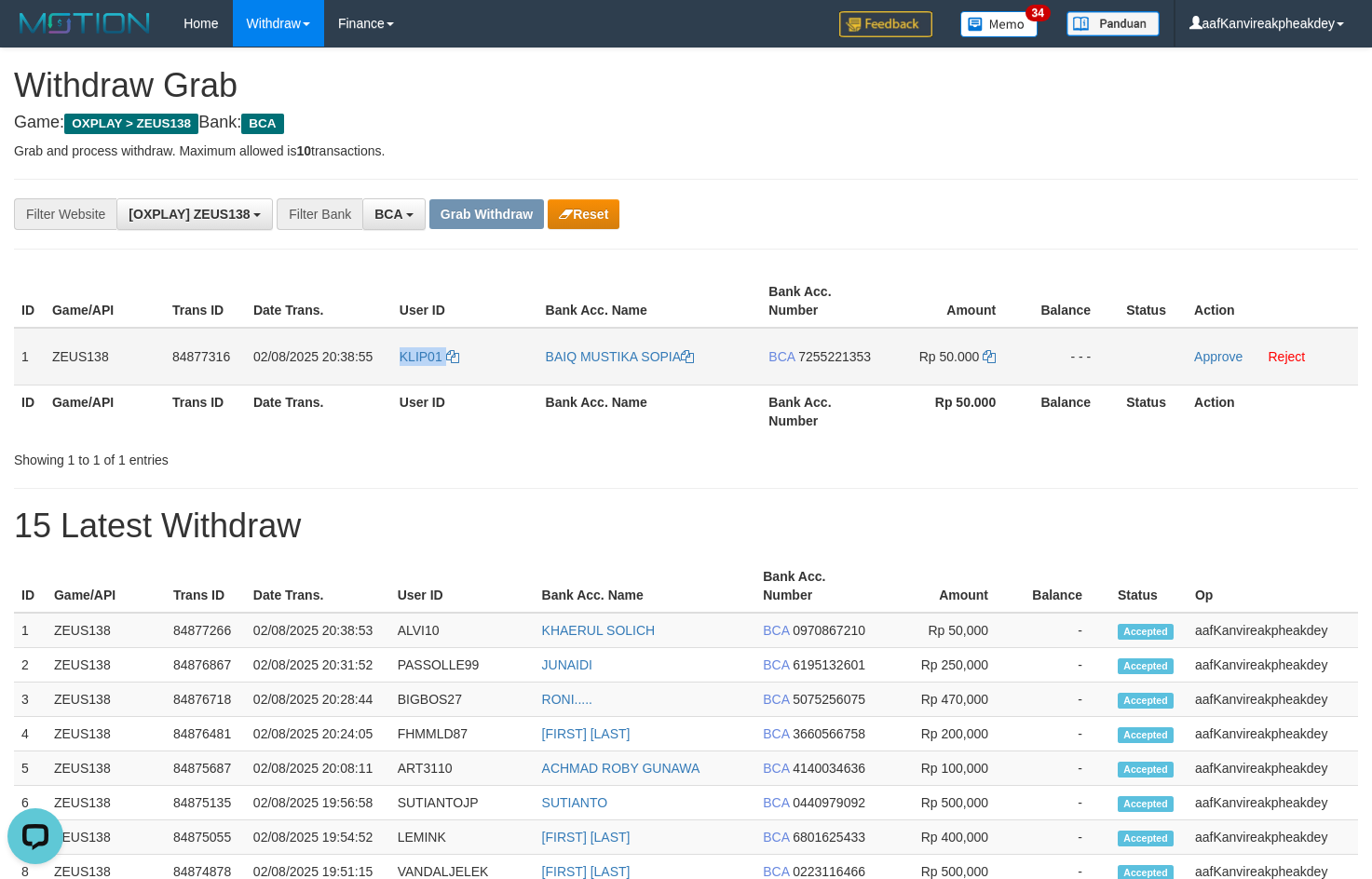 click on "KLIP01" at bounding box center (465, 357) 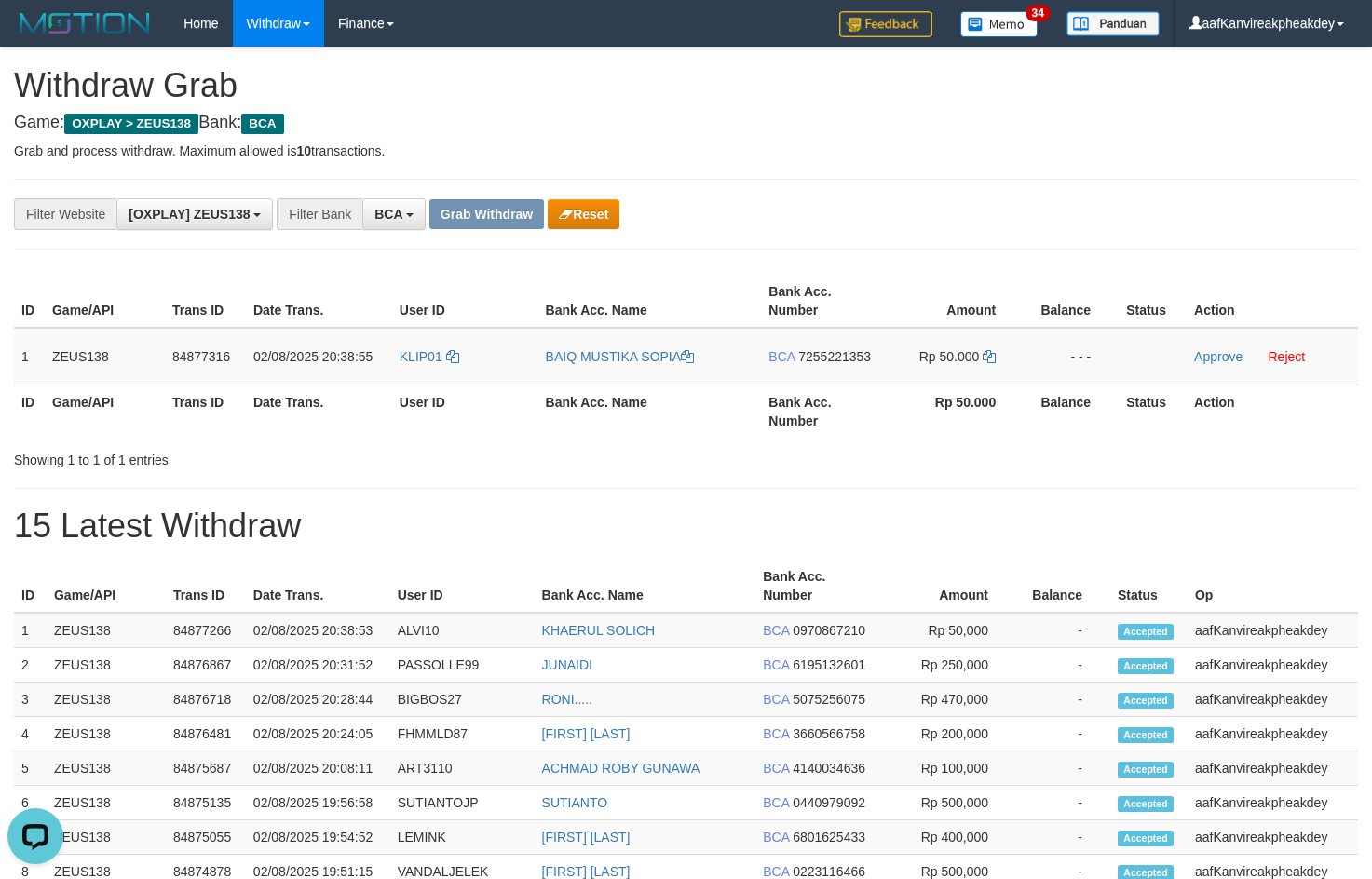 click on "**********" at bounding box center [686, 214] 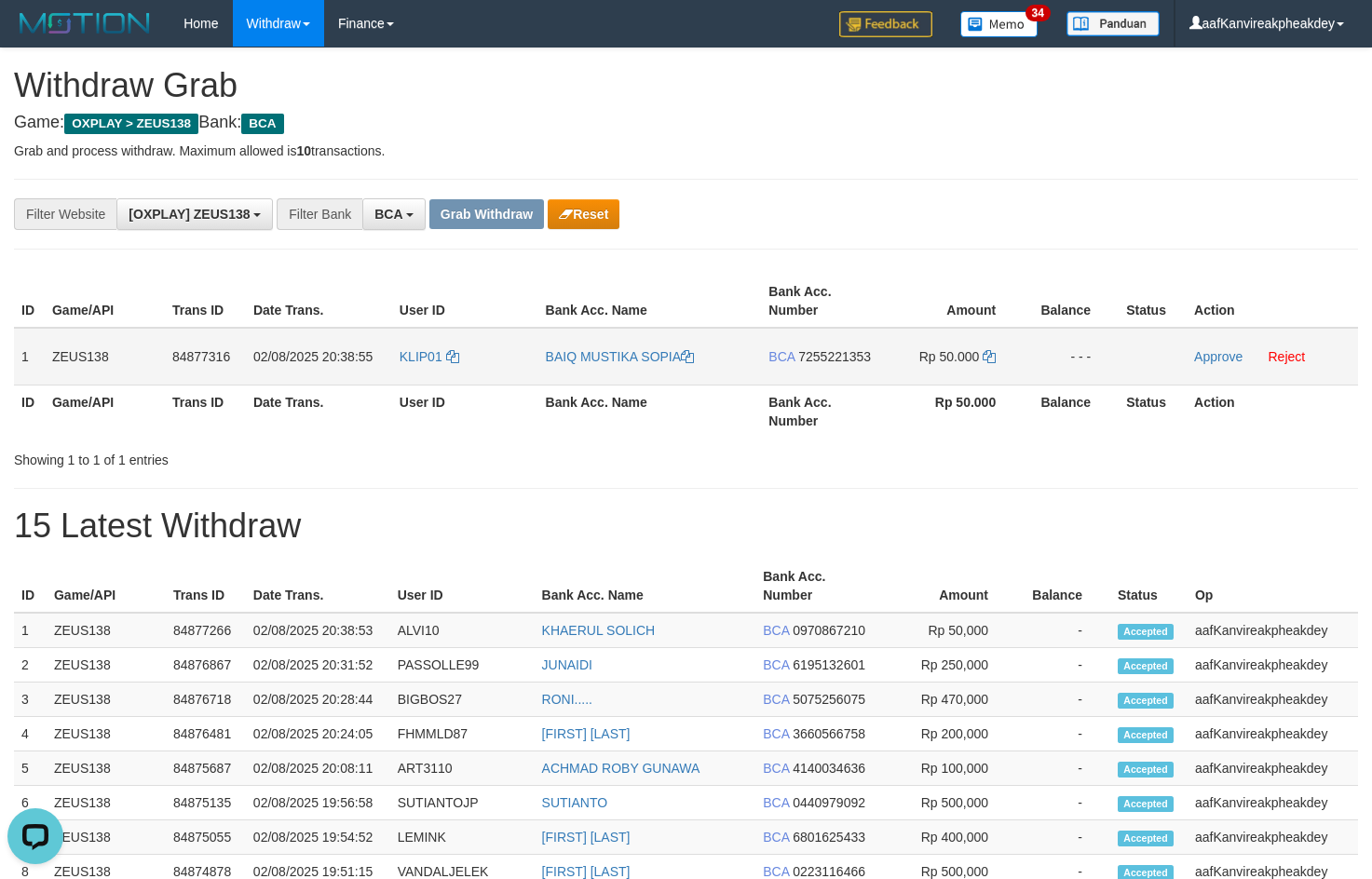 click on "7255221353" at bounding box center [835, 357] 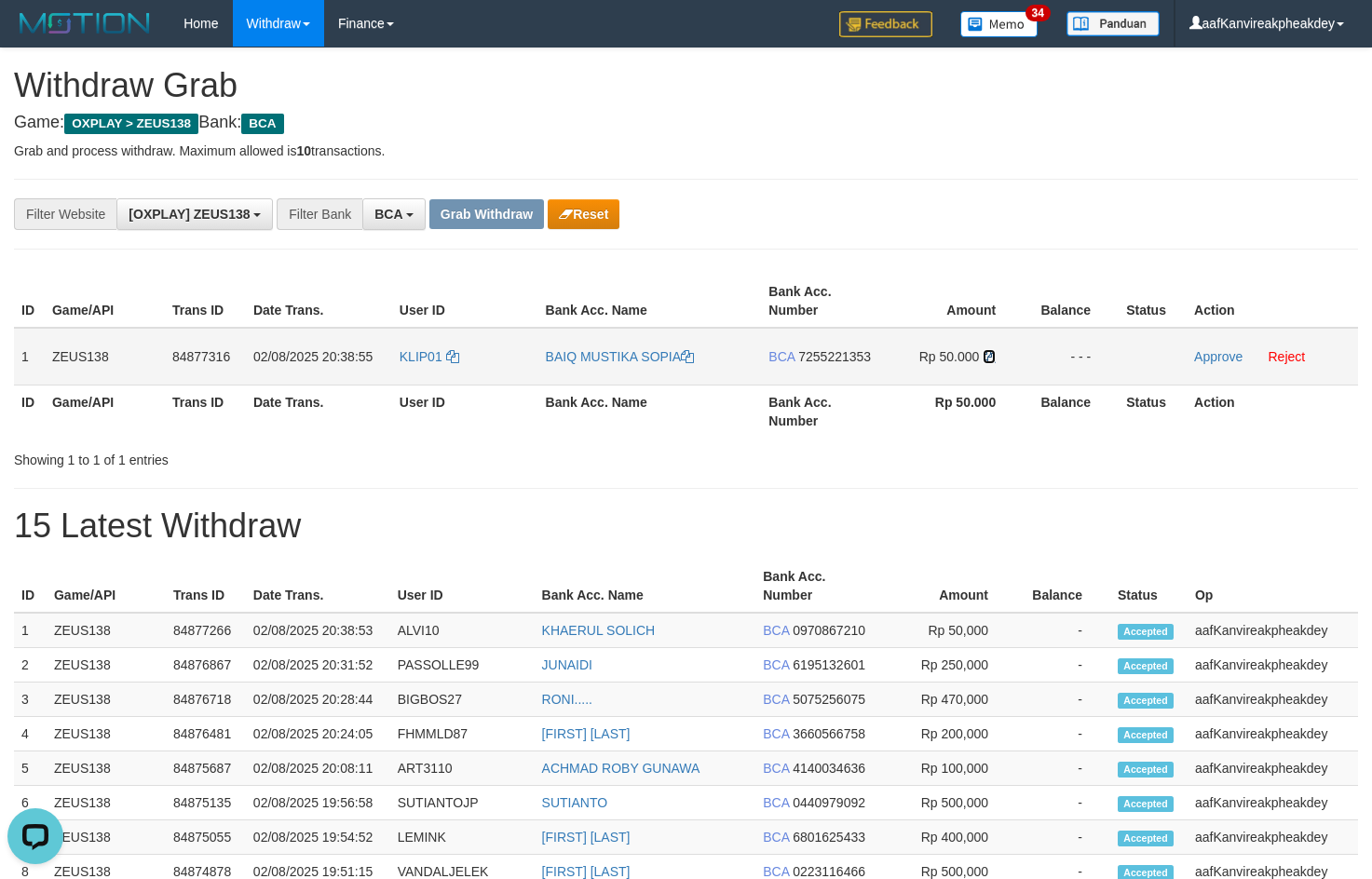click at bounding box center (989, 357) 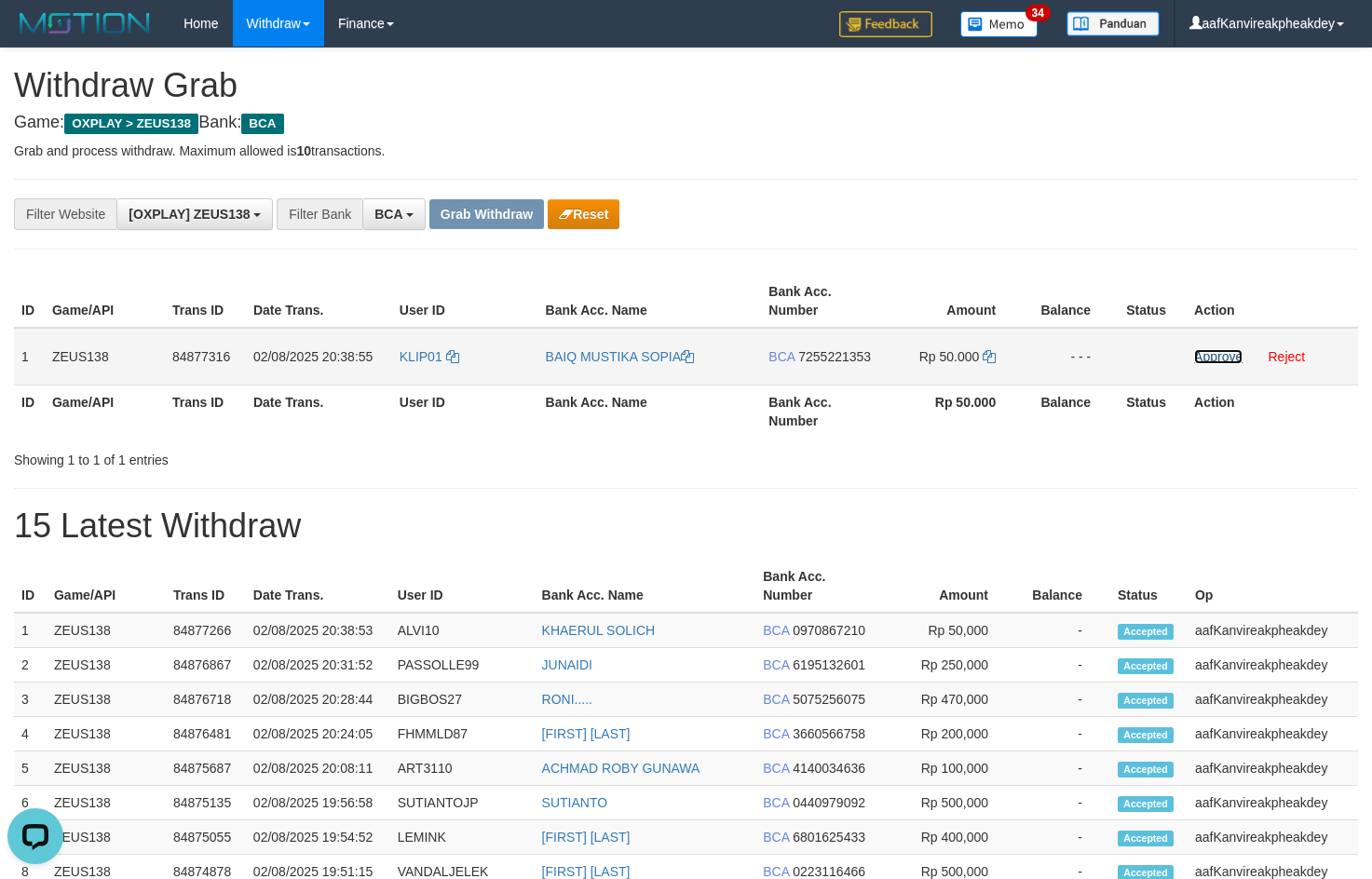 click on "Approve" at bounding box center [1218, 357] 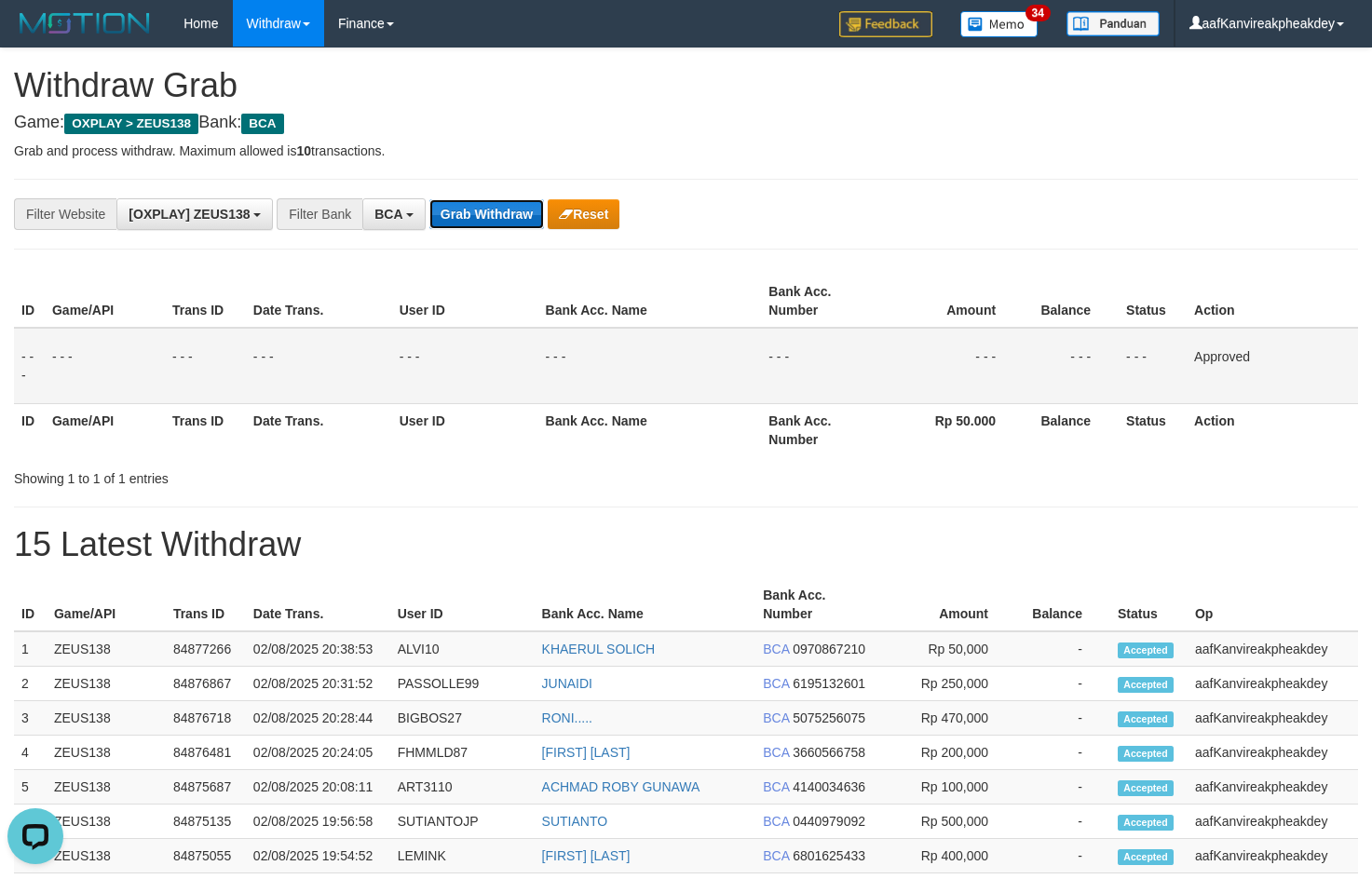 drag, startPoint x: 455, startPoint y: 201, endPoint x: 475, endPoint y: 214, distance: 23.853721 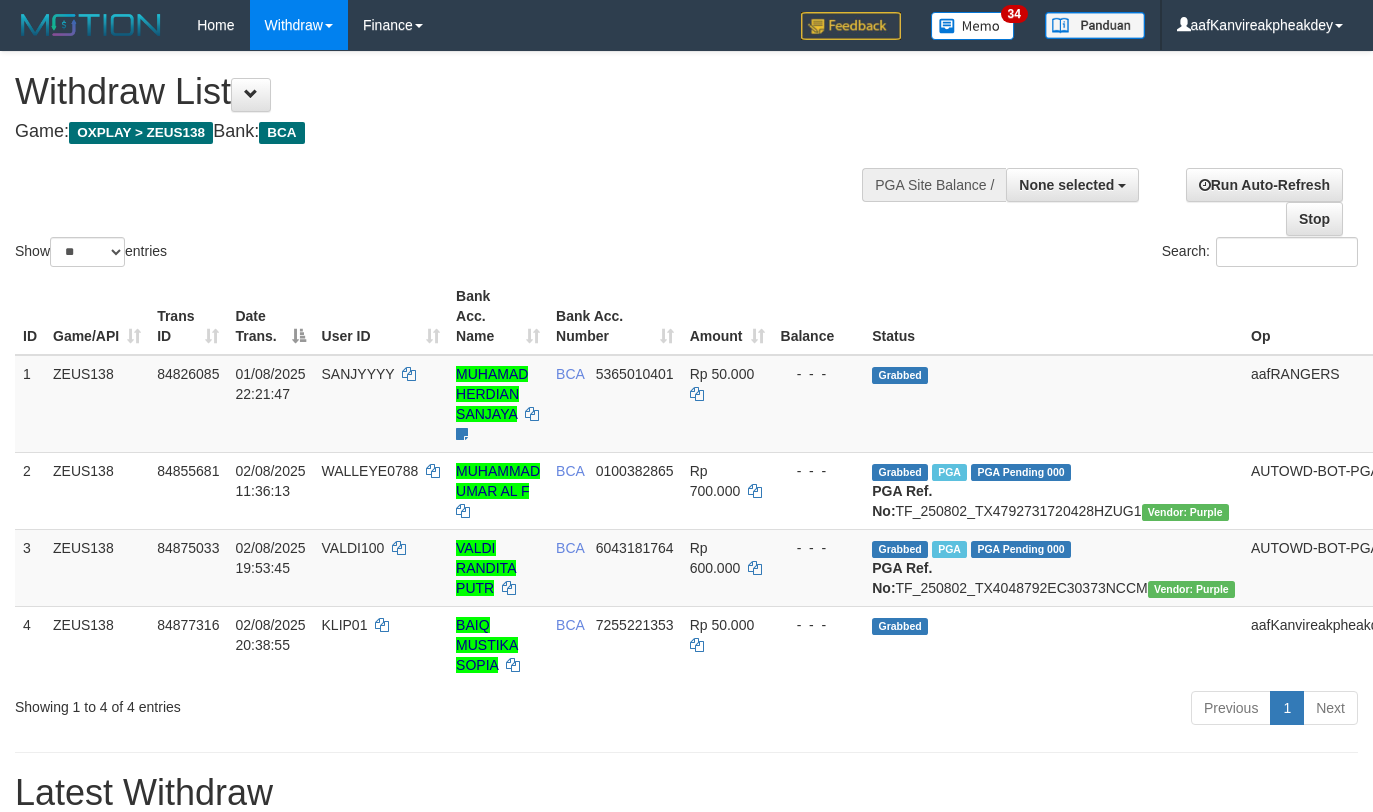 select 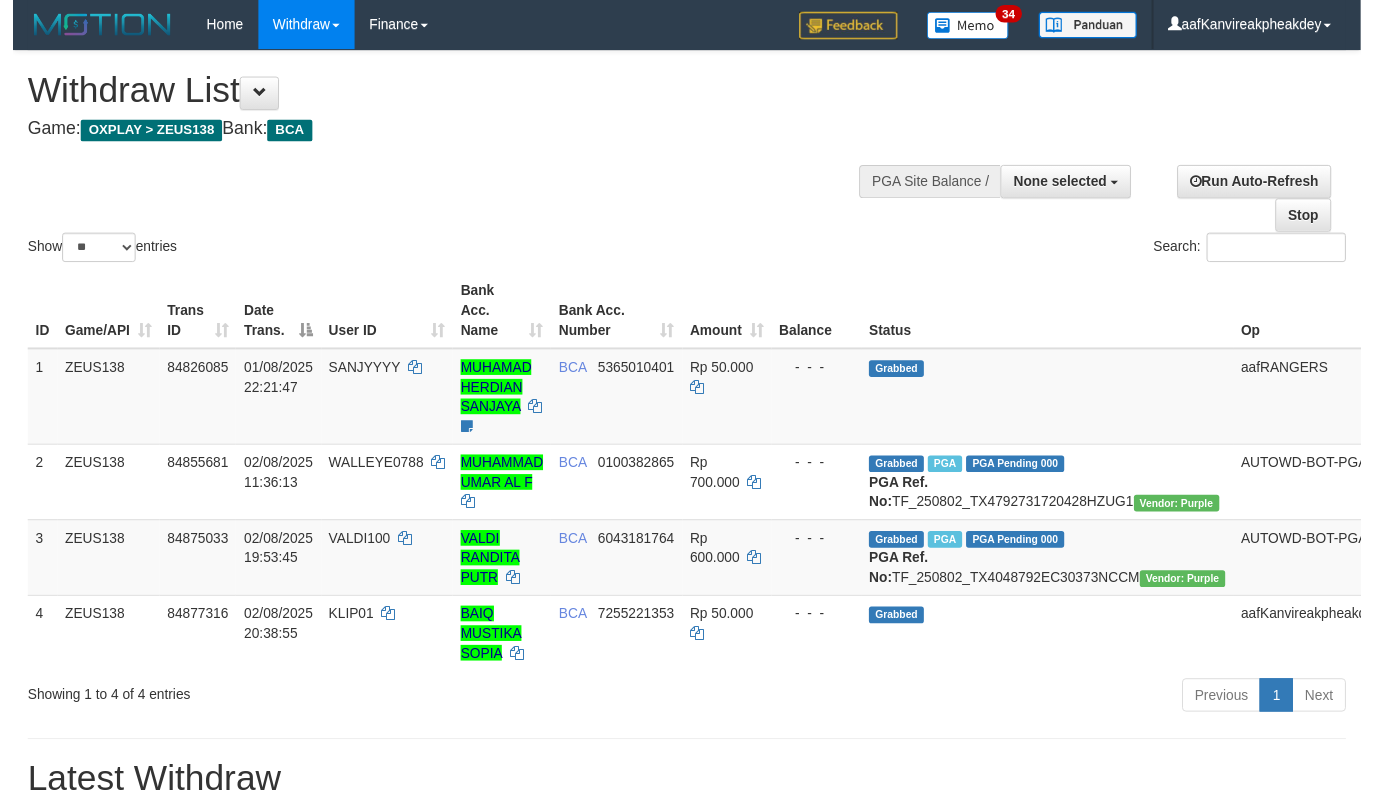 scroll, scrollTop: 267, scrollLeft: 0, axis: vertical 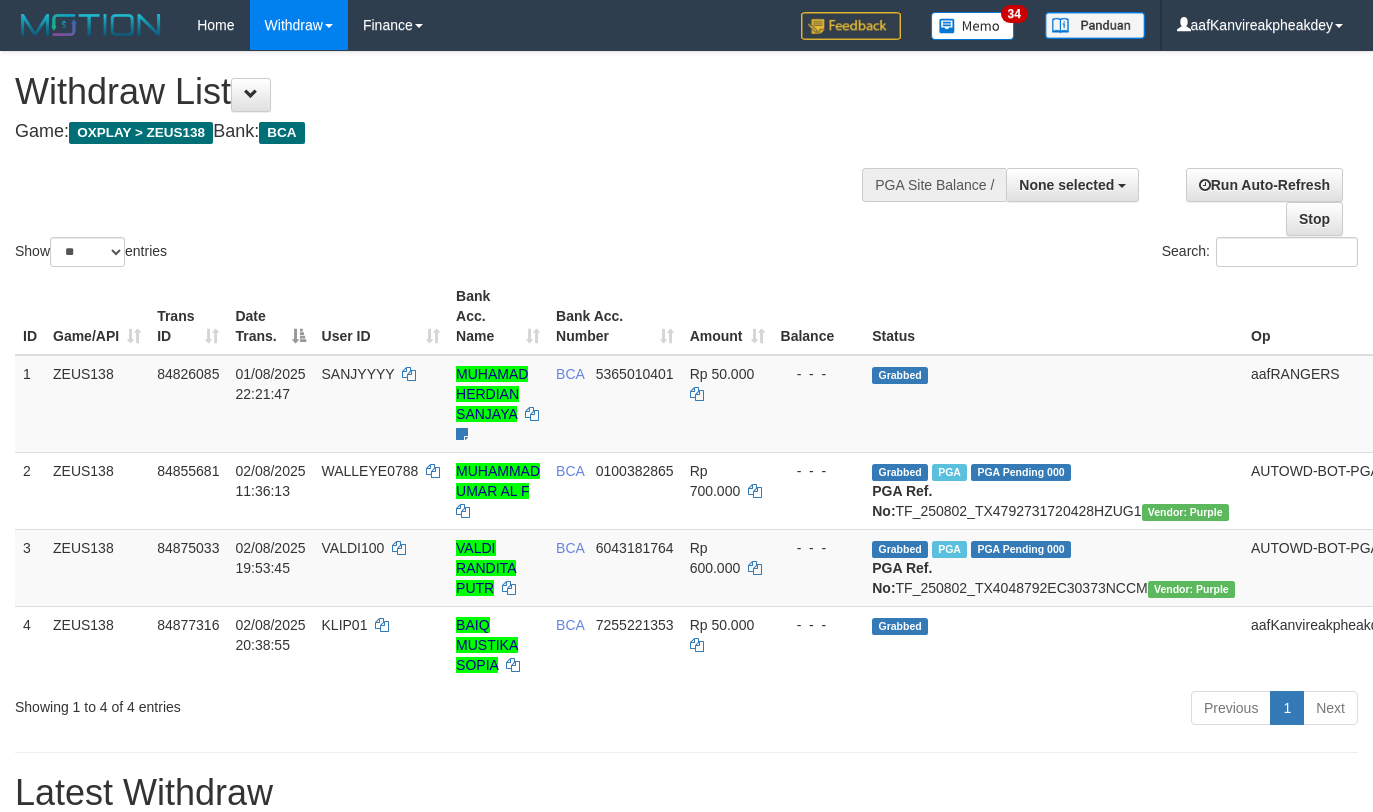 select 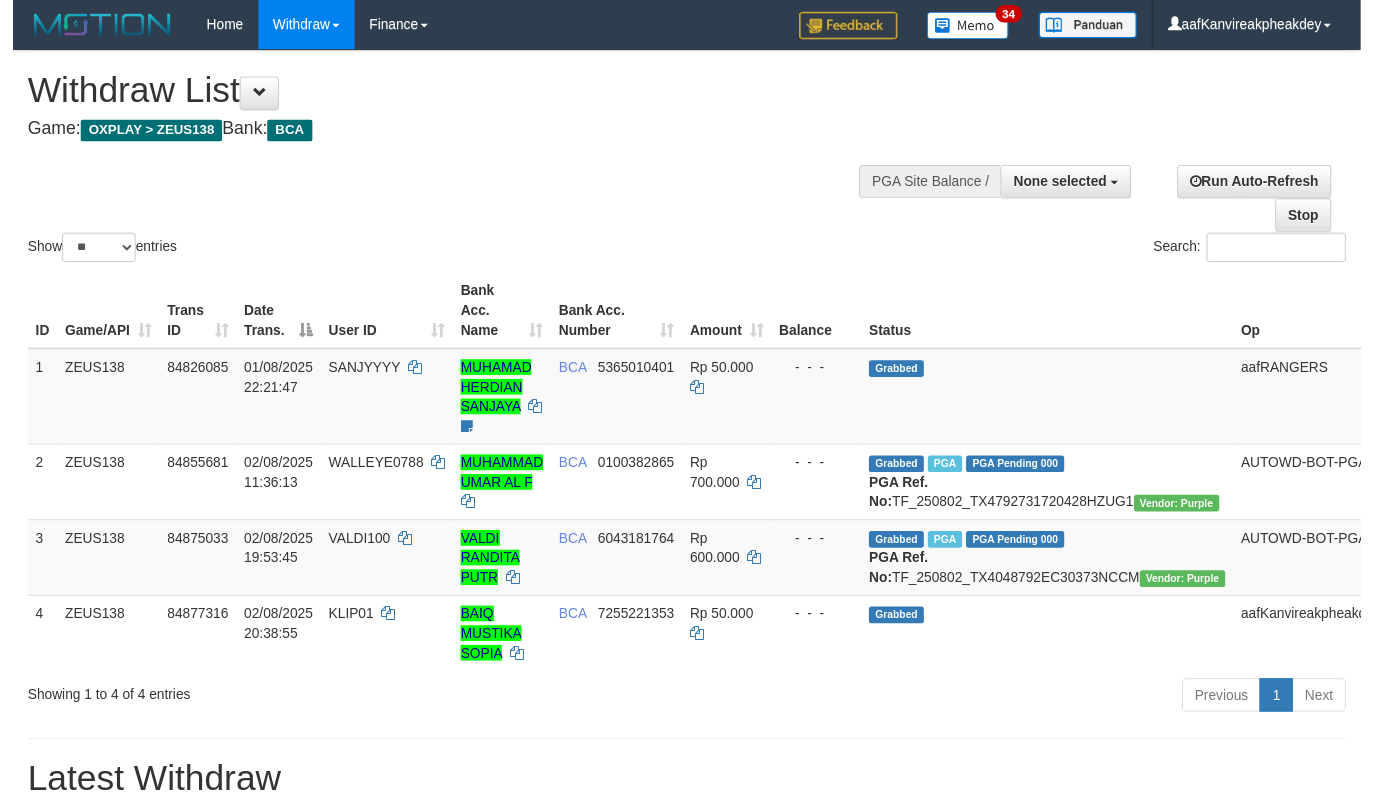 scroll, scrollTop: 267, scrollLeft: 0, axis: vertical 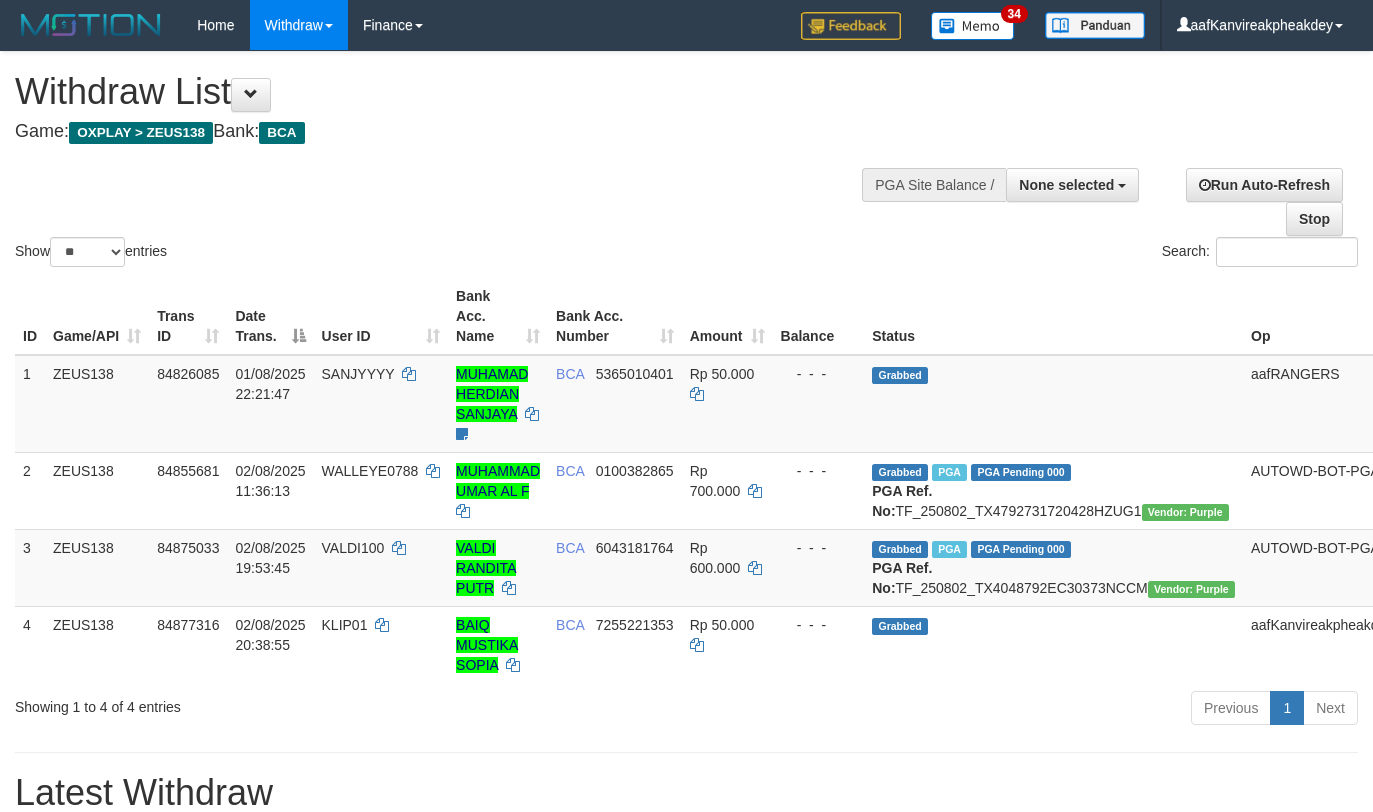 select 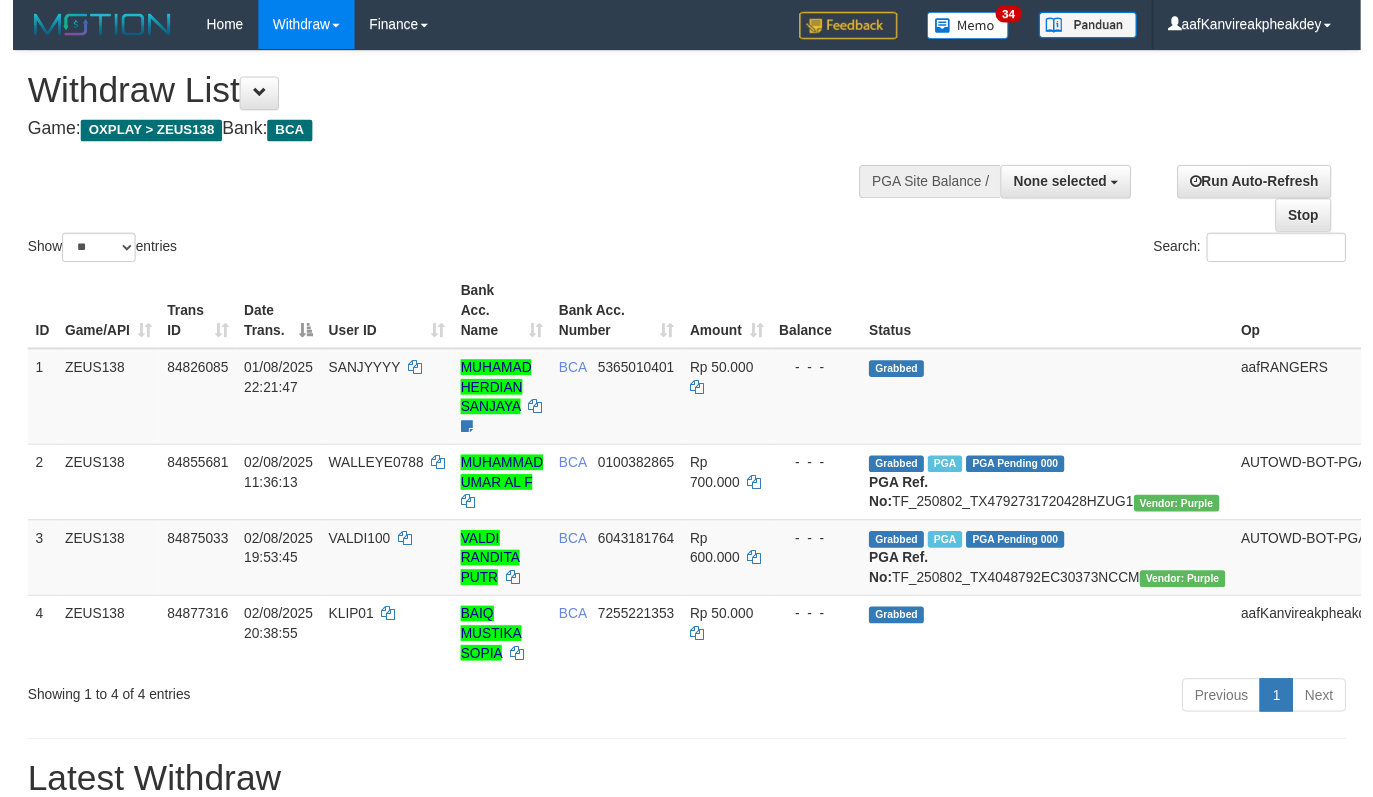 scroll, scrollTop: 267, scrollLeft: 0, axis: vertical 